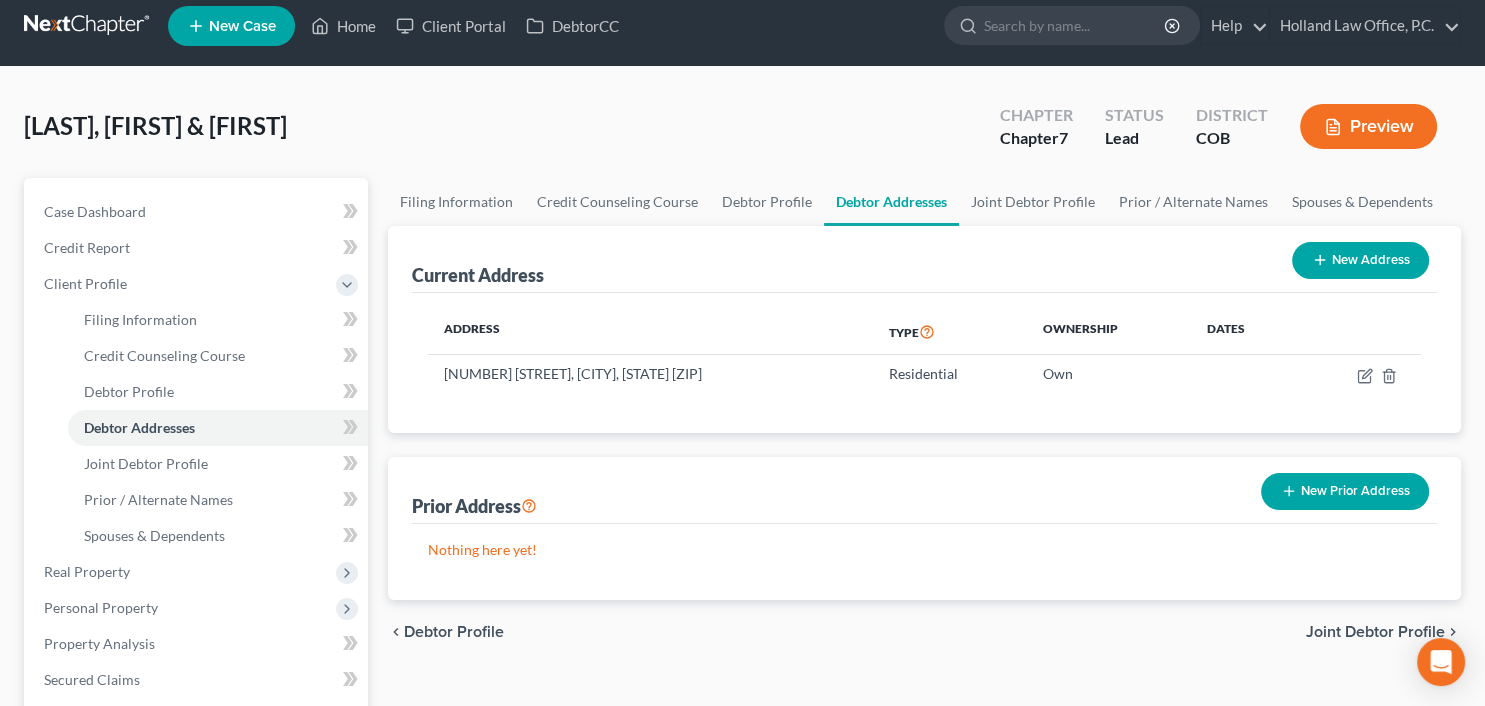scroll, scrollTop: 0, scrollLeft: 0, axis: both 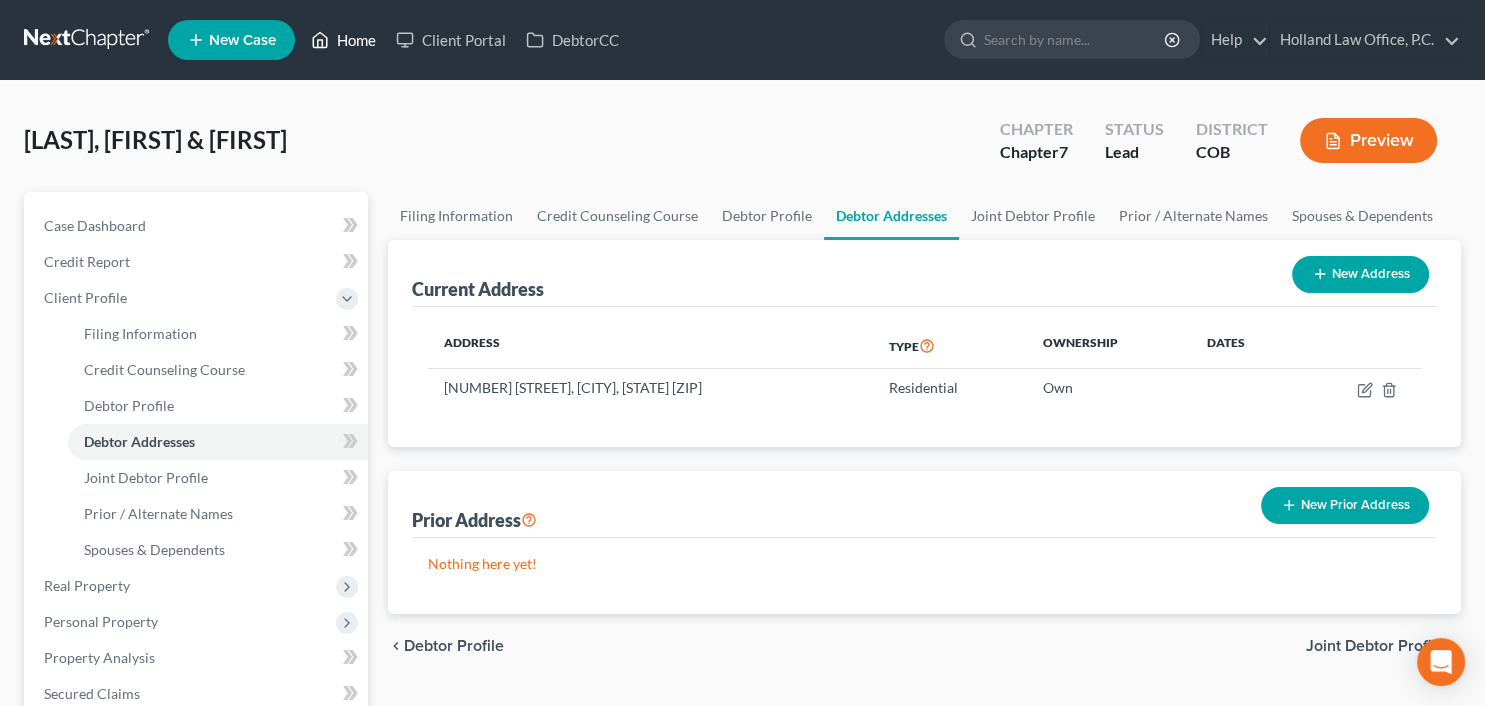 click on "Home" at bounding box center [343, 40] 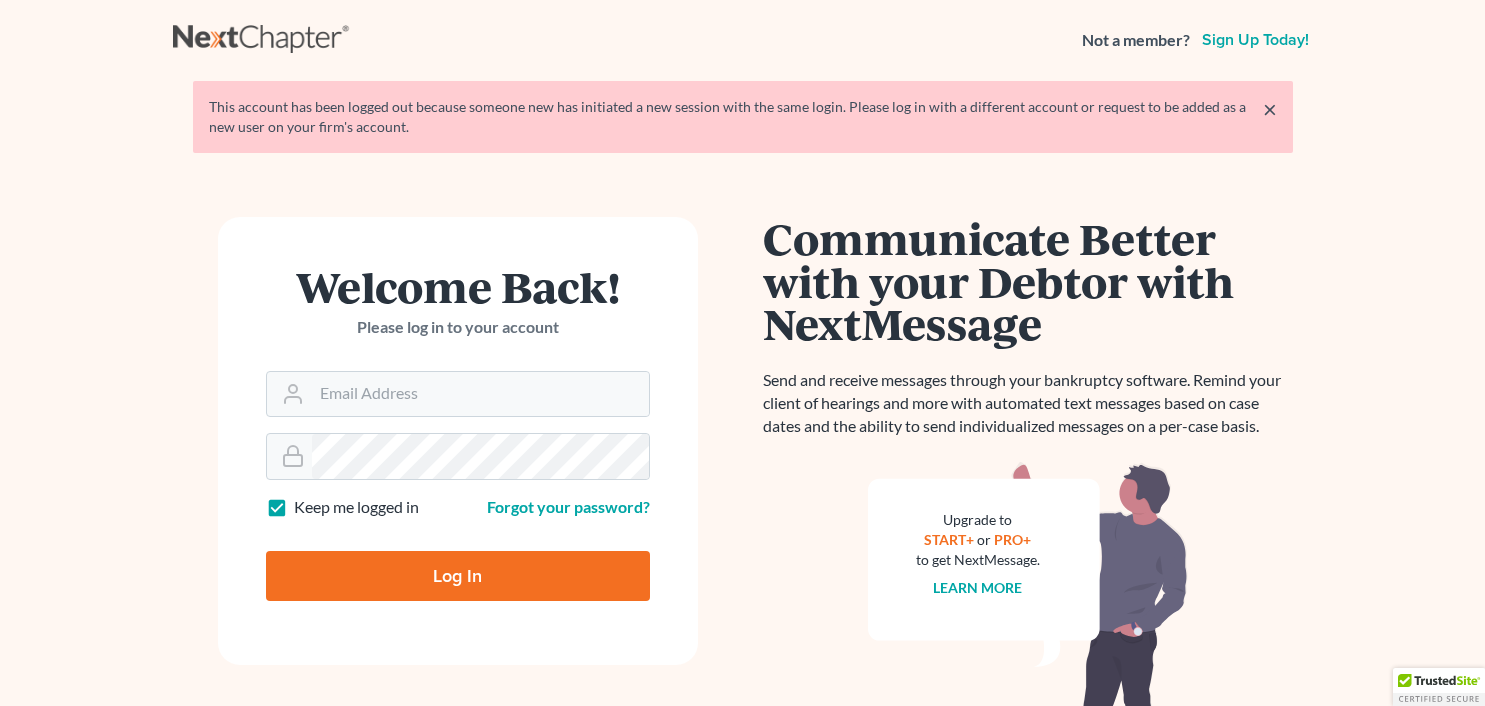 scroll, scrollTop: 0, scrollLeft: 0, axis: both 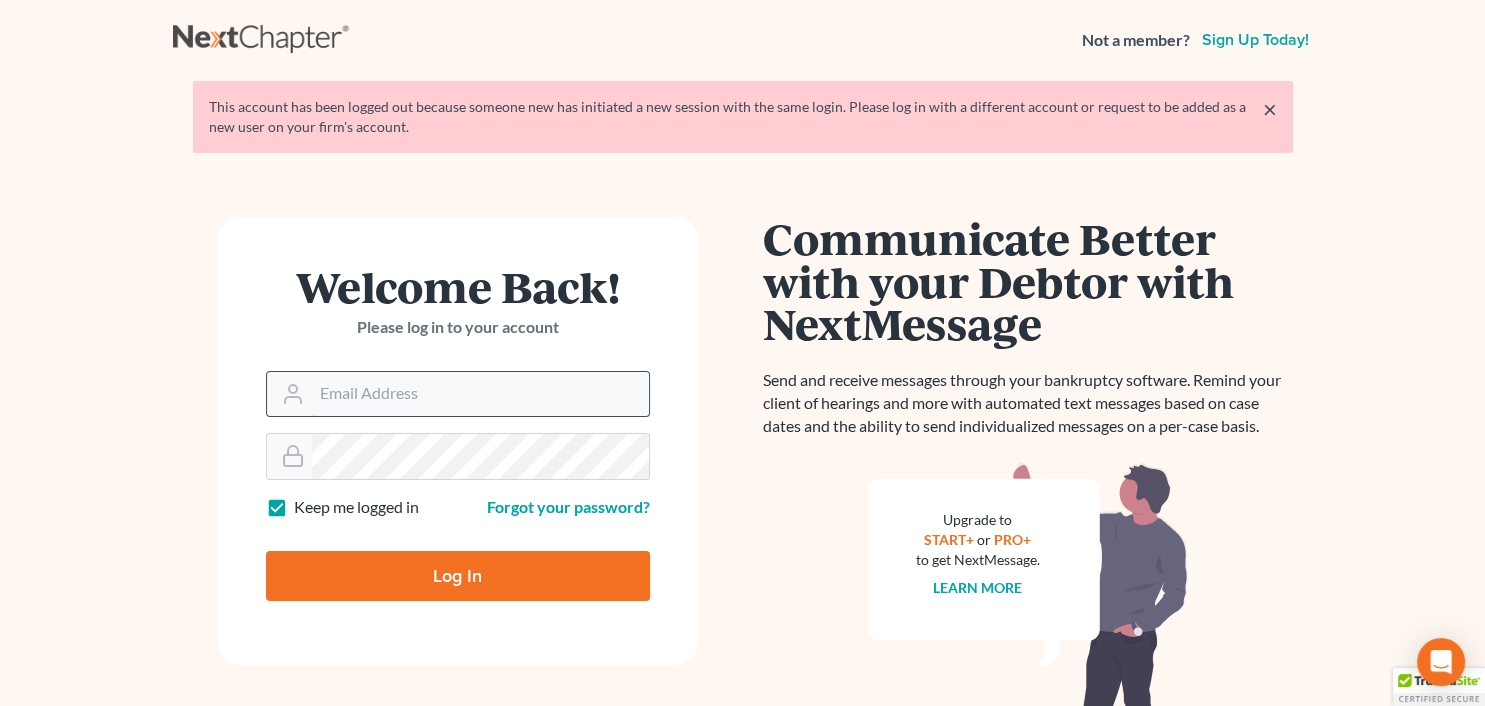 click on "Email Address" at bounding box center (480, 394) 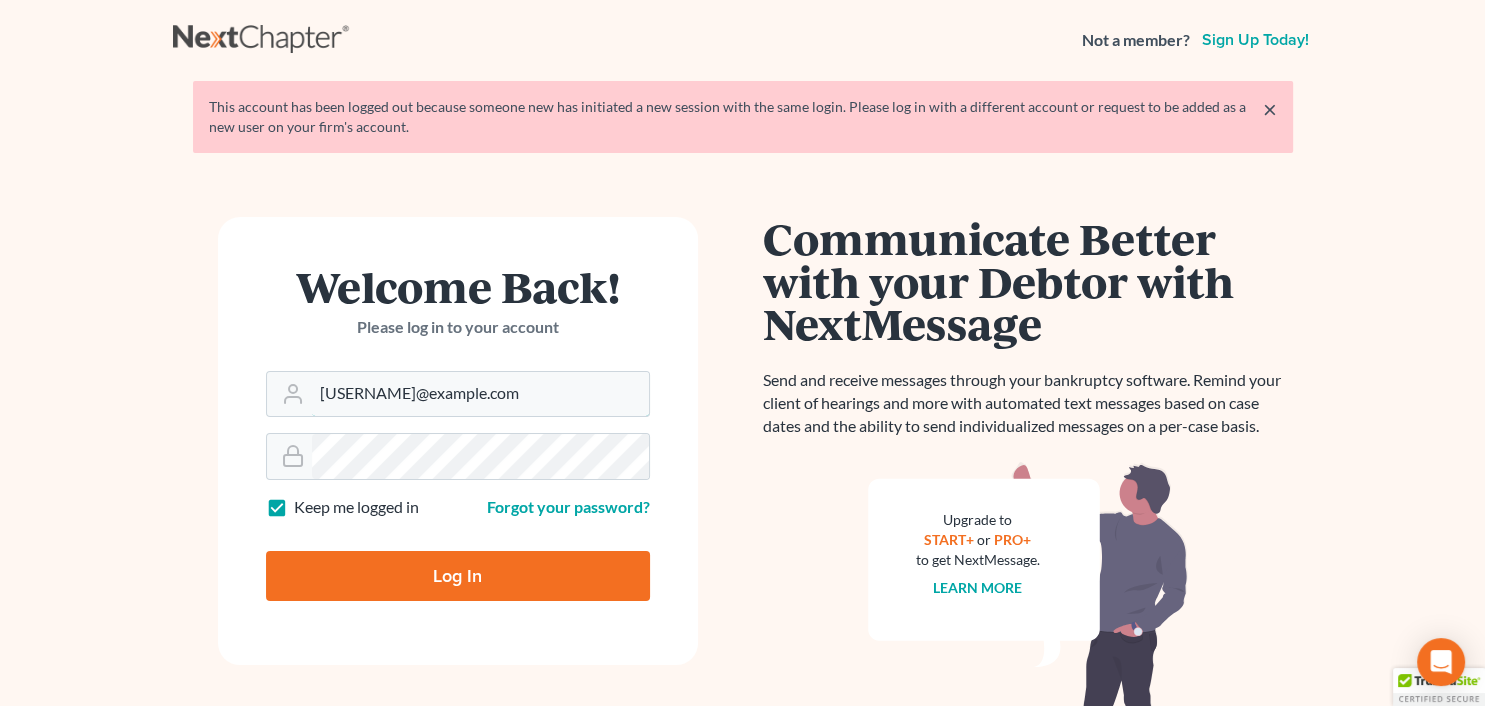 type on "donna@hollandlaw970.com" 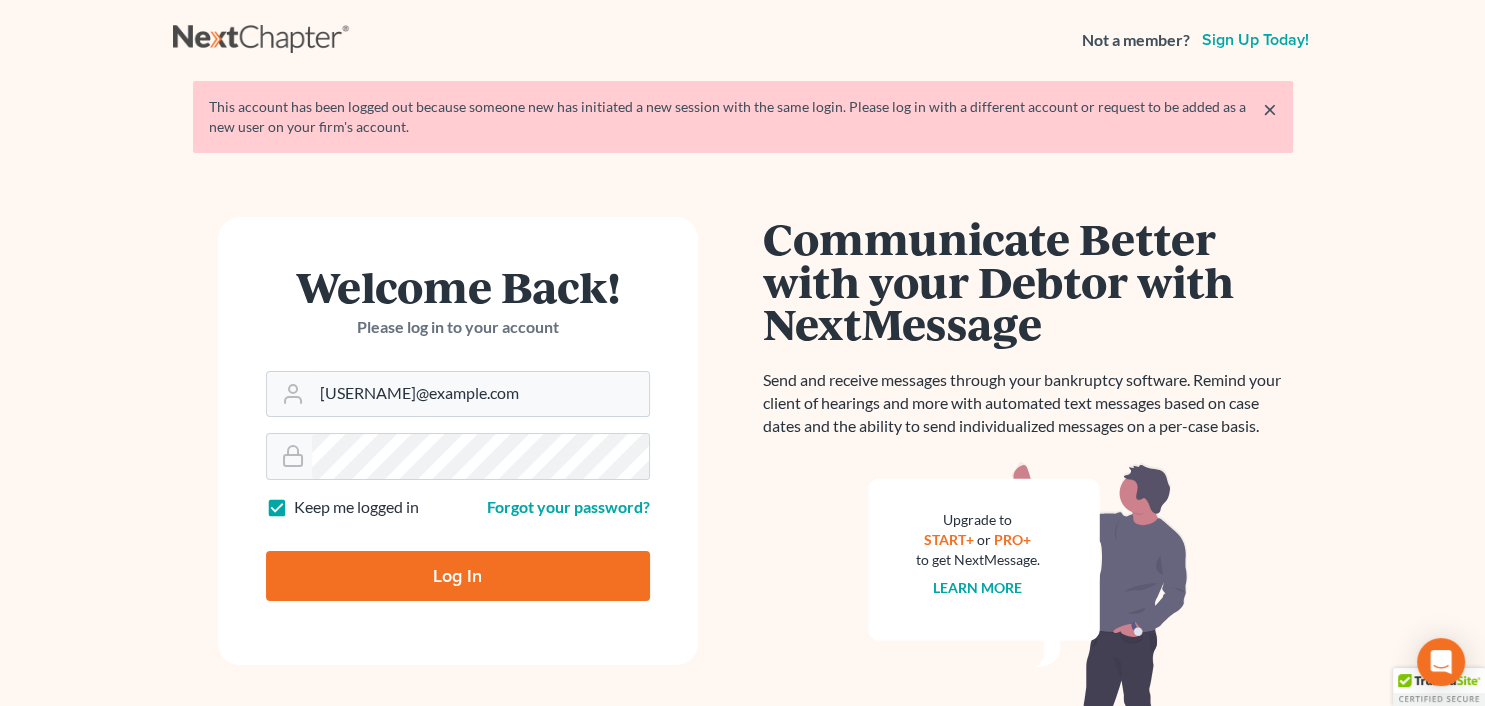 click on "Log In" at bounding box center [458, 576] 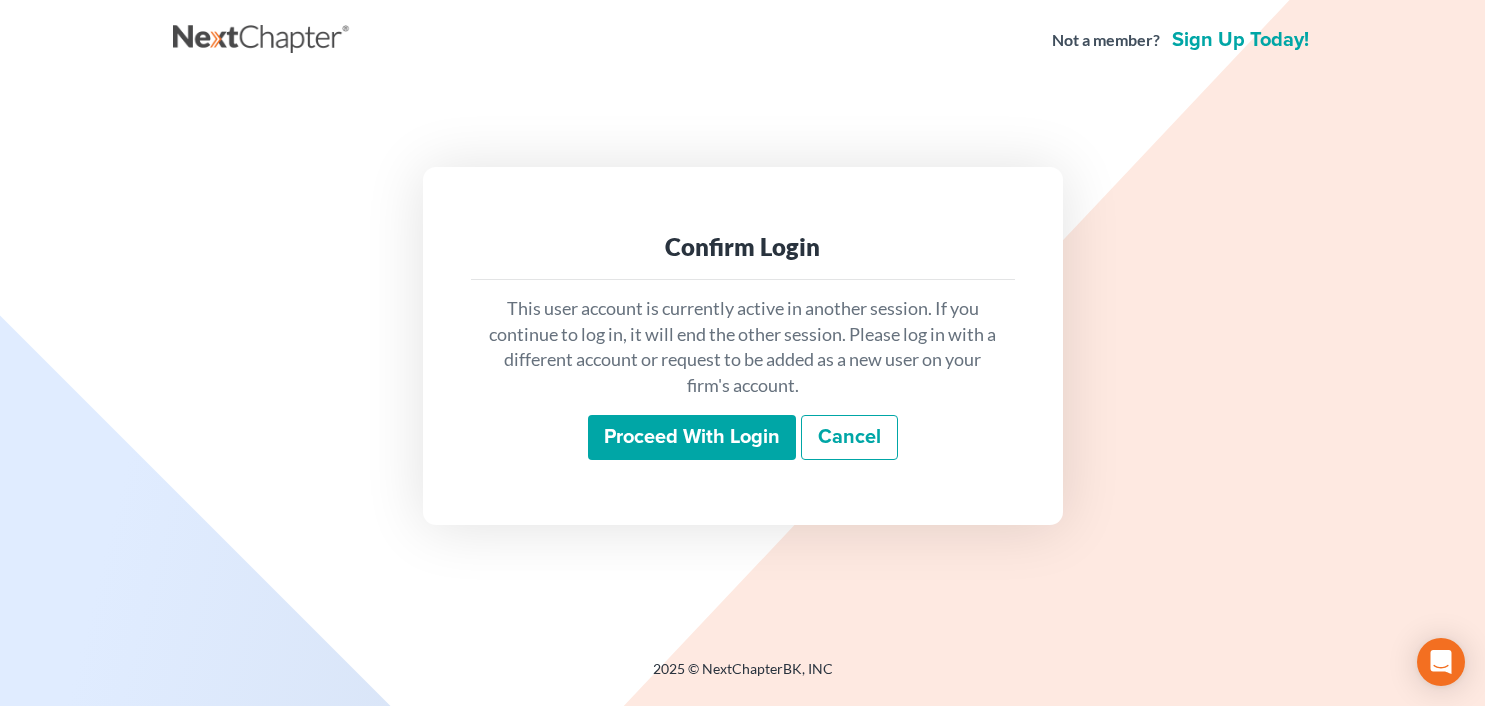 scroll, scrollTop: 0, scrollLeft: 0, axis: both 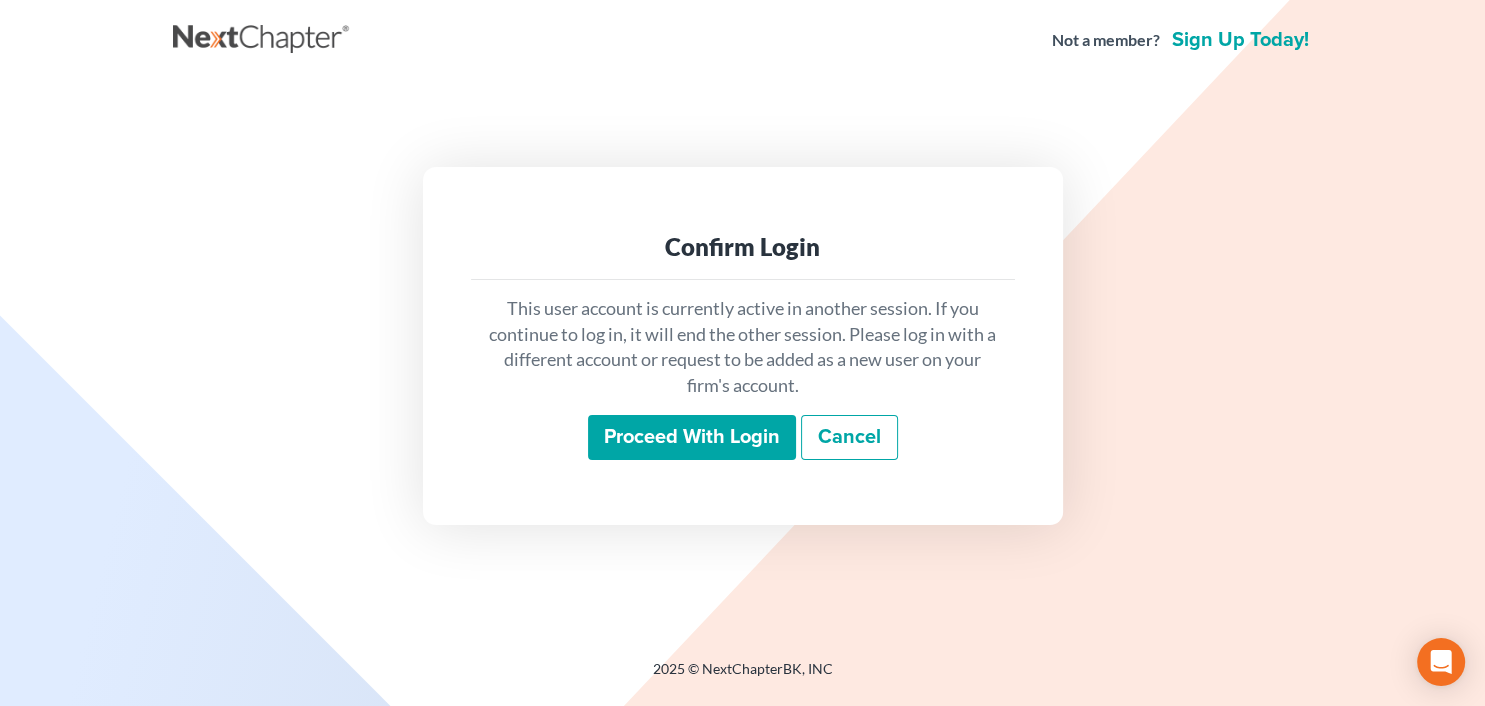 click on "Proceed with login" at bounding box center (692, 438) 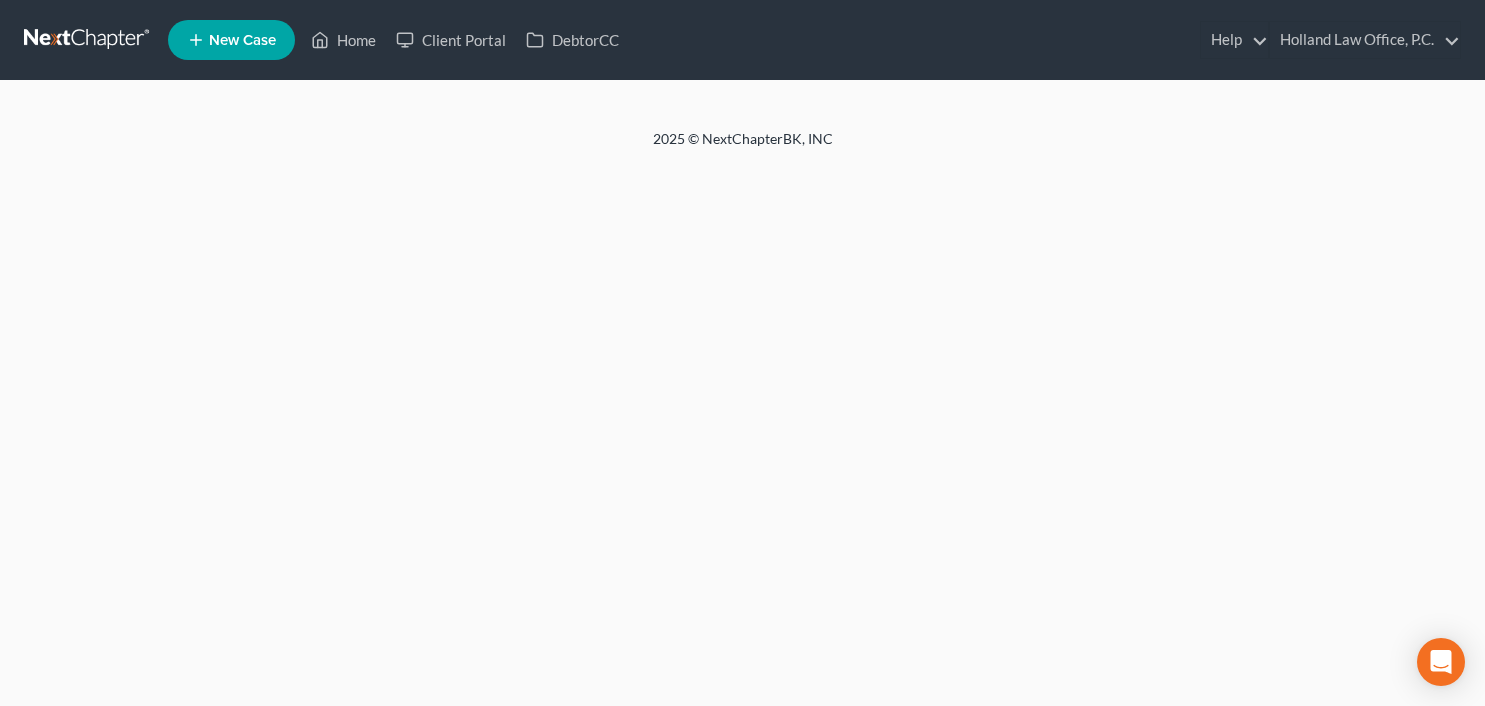 scroll, scrollTop: 0, scrollLeft: 0, axis: both 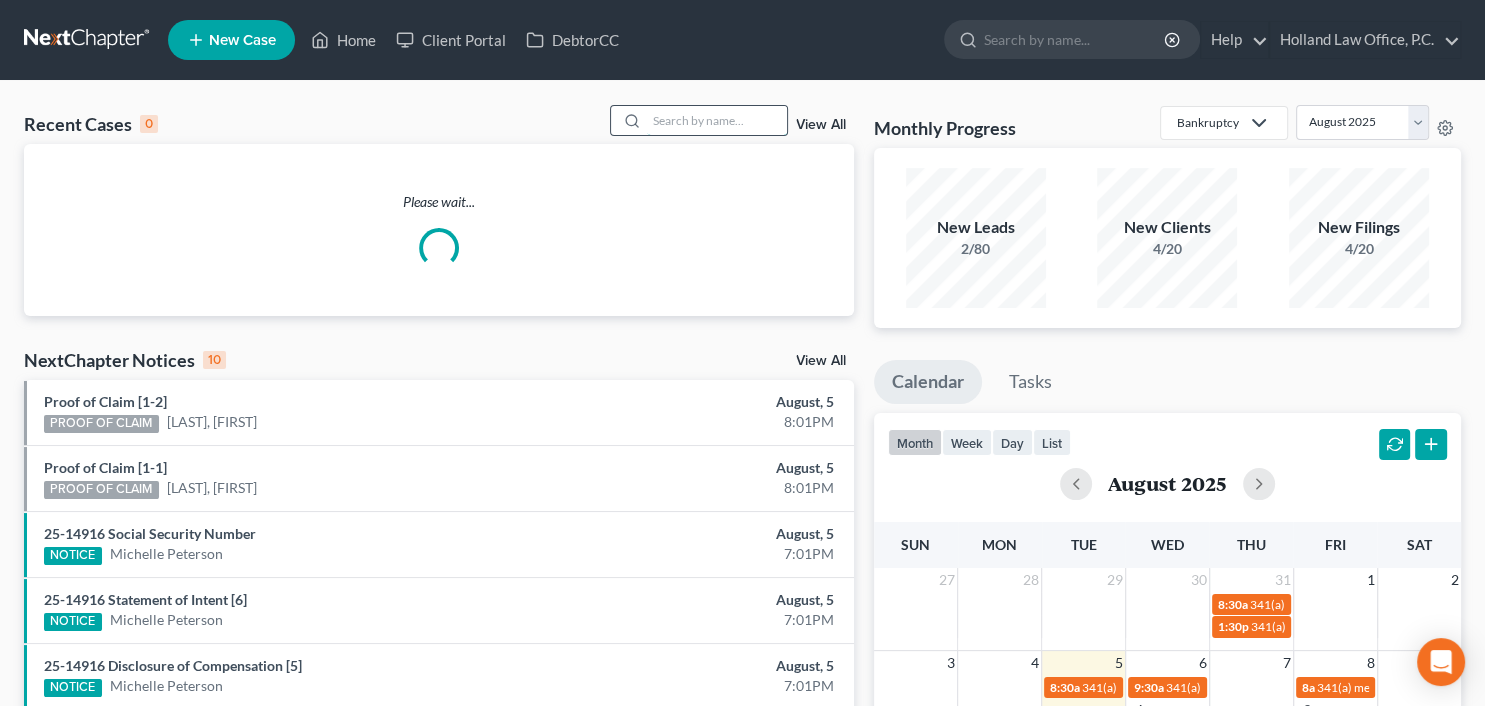 click at bounding box center [717, 120] 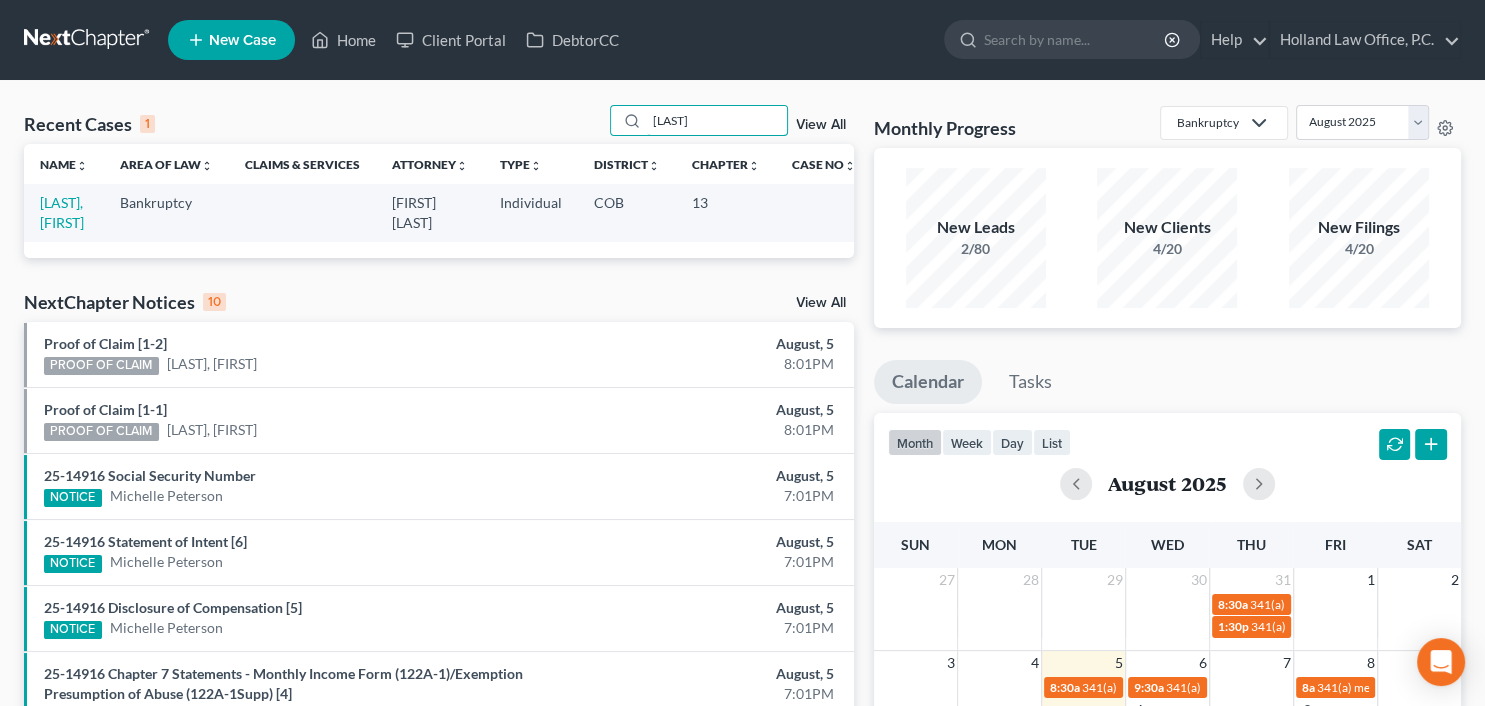 type on "sidwell" 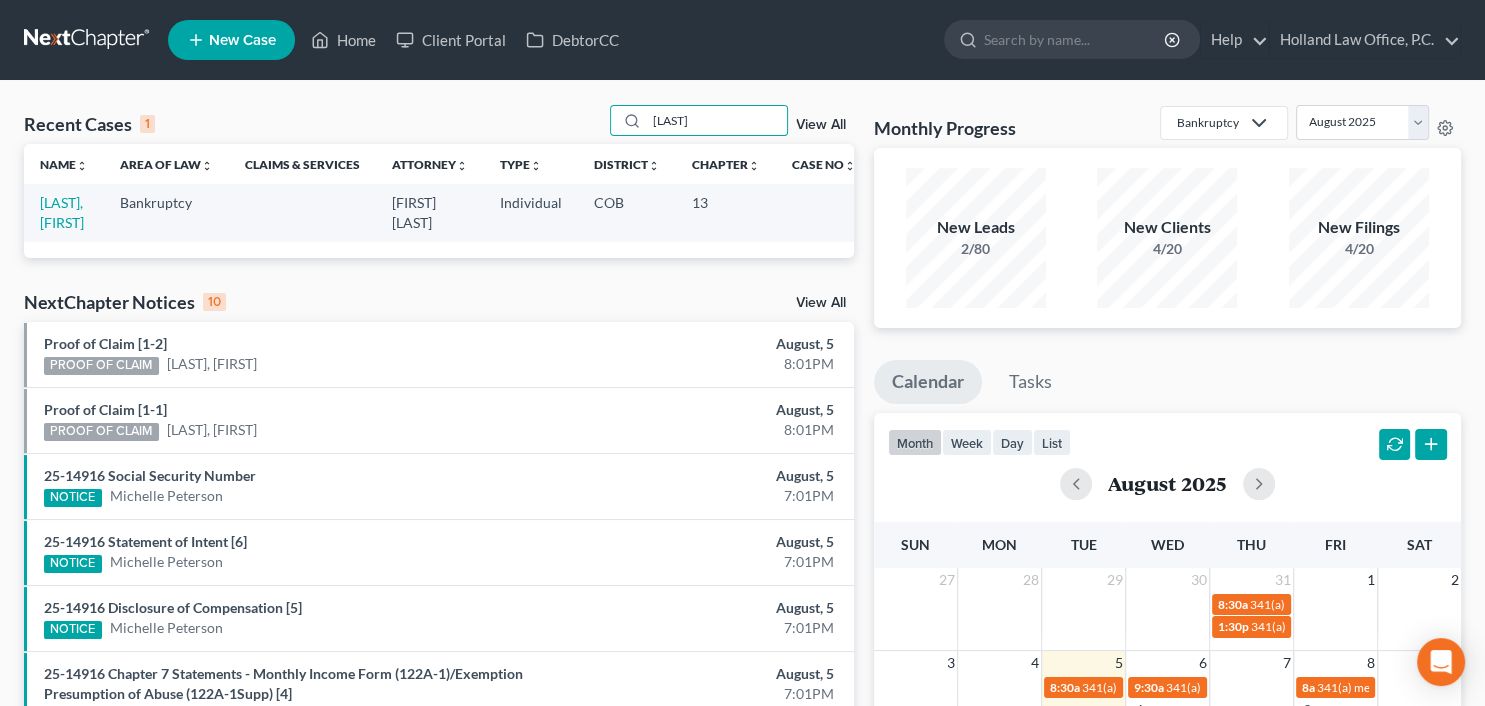 click on "Sidwell, Michael" at bounding box center (64, 212) 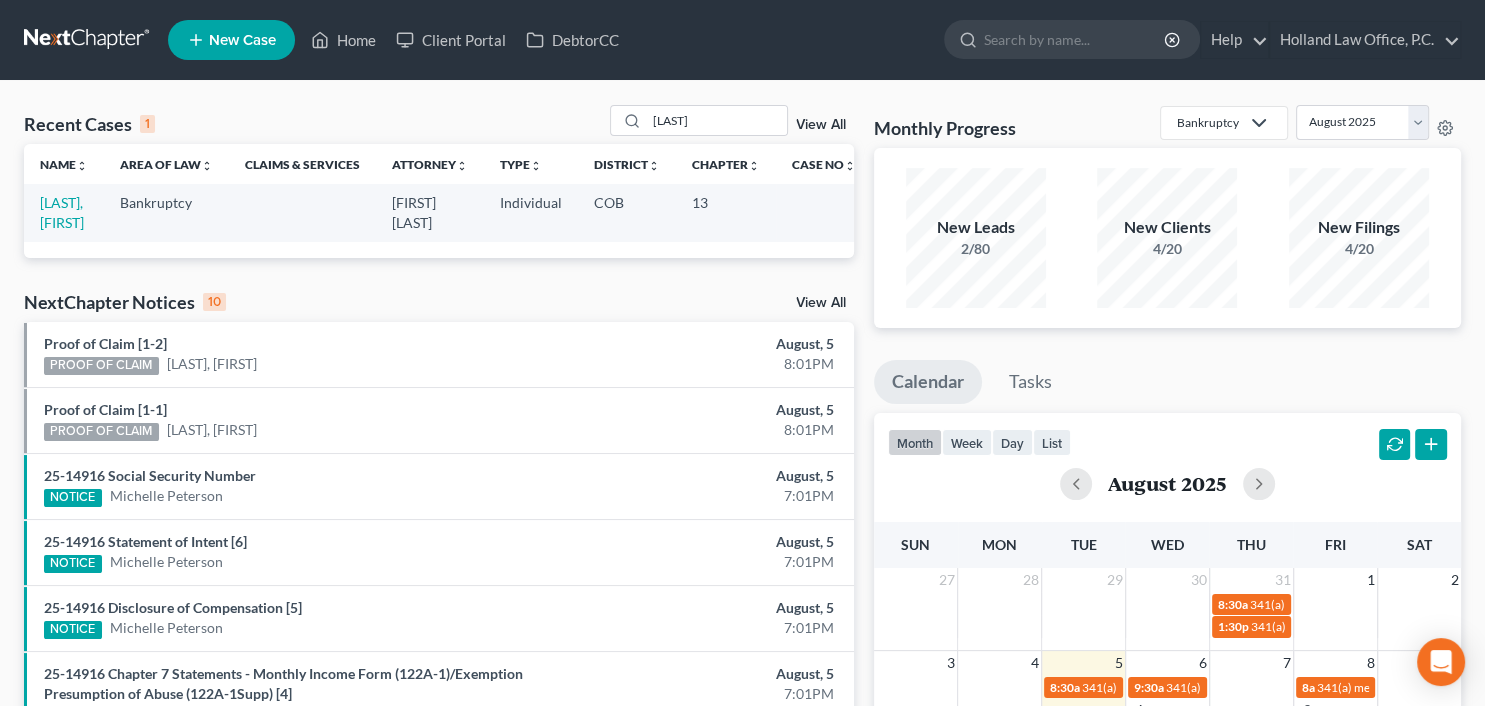 click on "[LAST], [FIRST]" at bounding box center (64, 212) 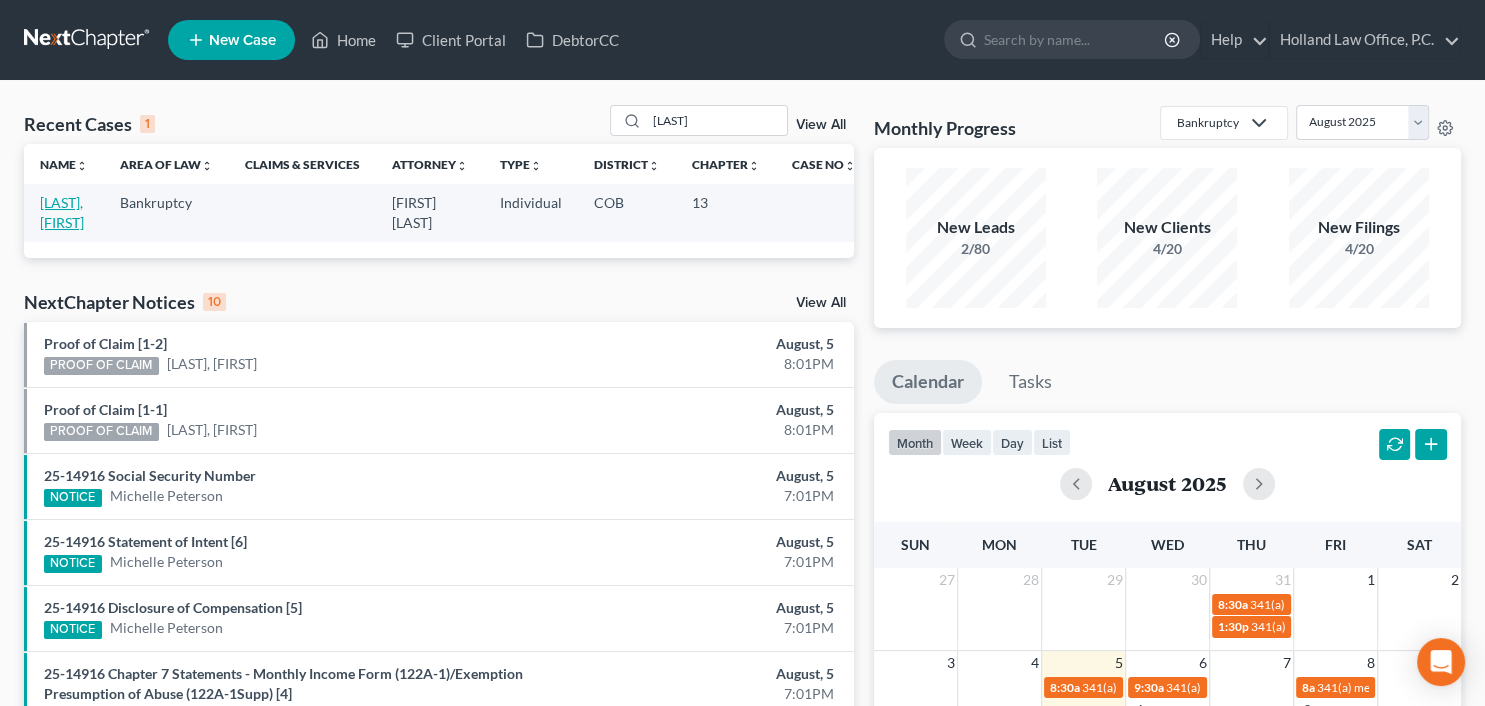 click on "[LAST], [FIRST]" at bounding box center (62, 212) 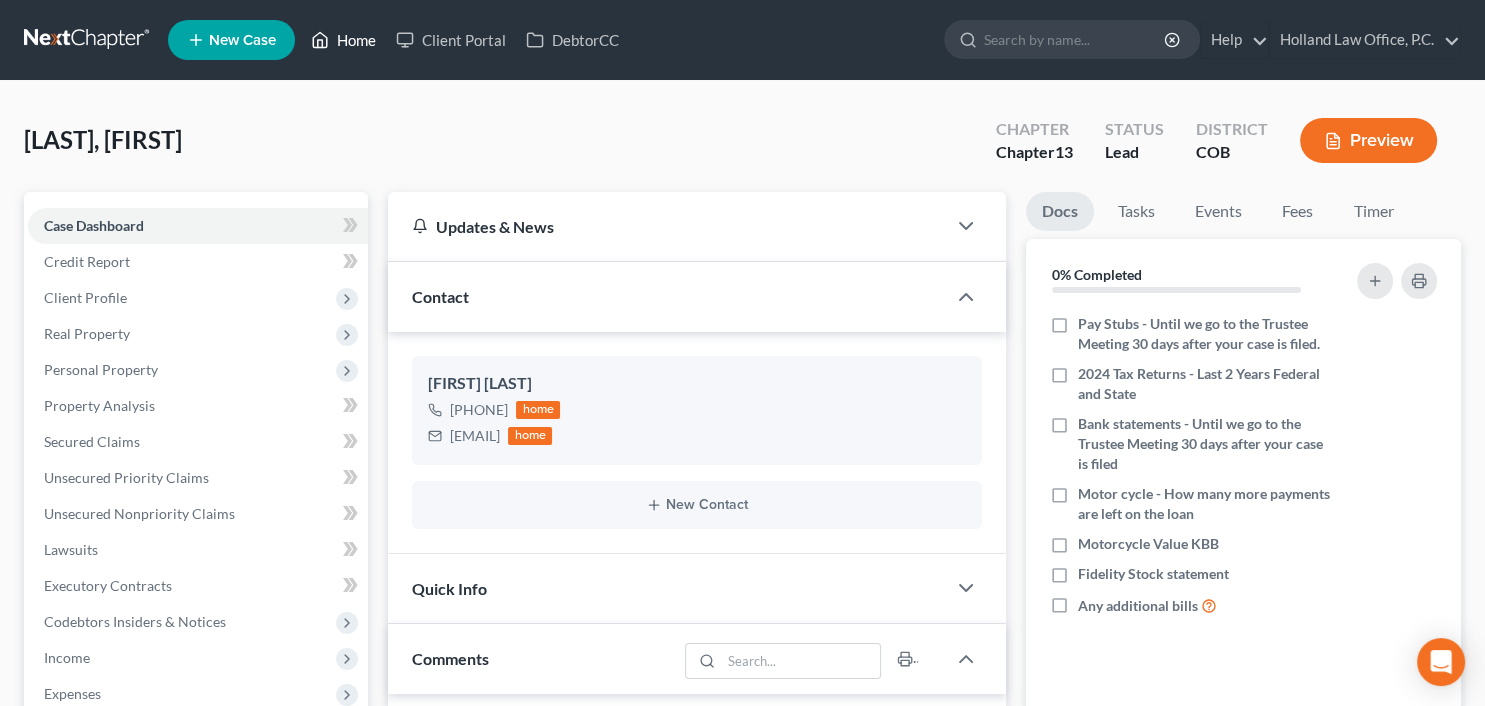 click on "Home" at bounding box center [343, 40] 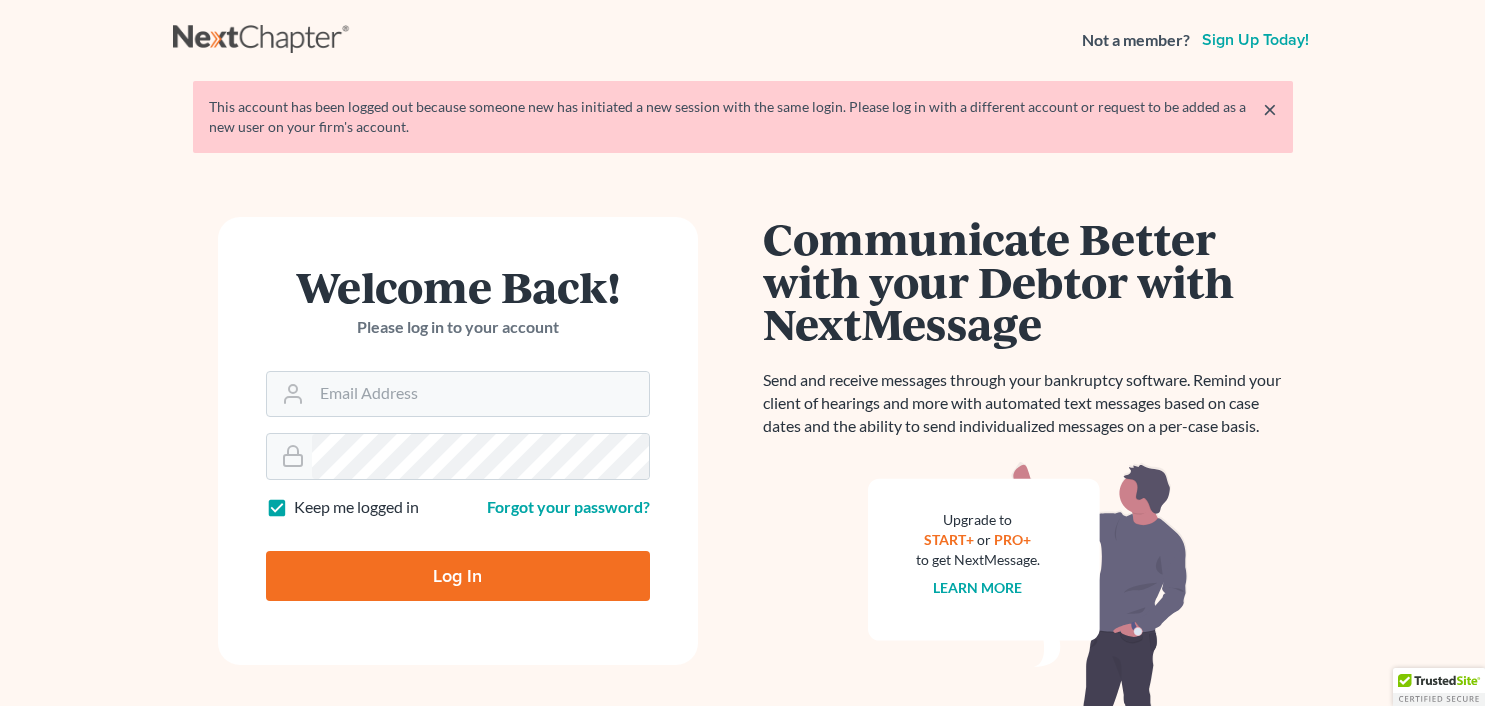 scroll, scrollTop: 0, scrollLeft: 0, axis: both 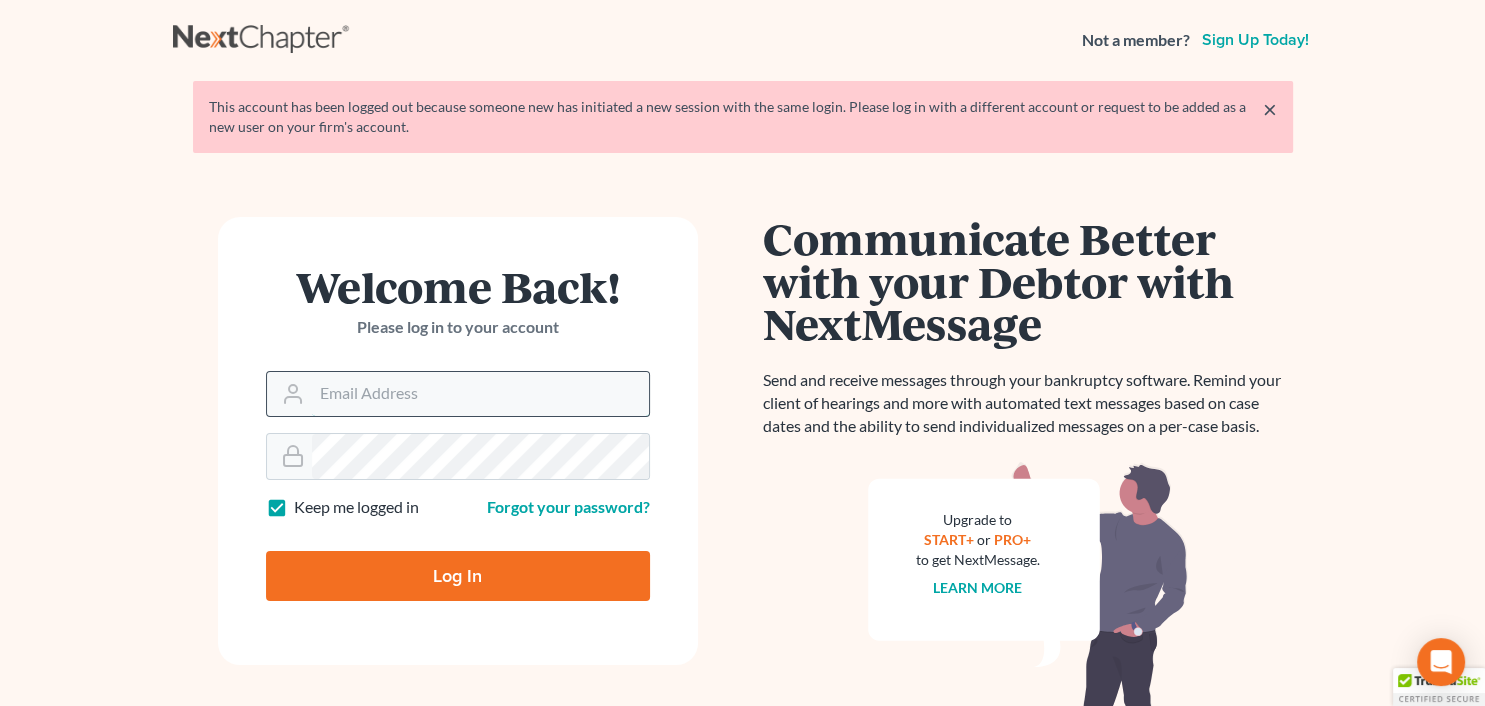 click on "Email Address" at bounding box center [480, 394] 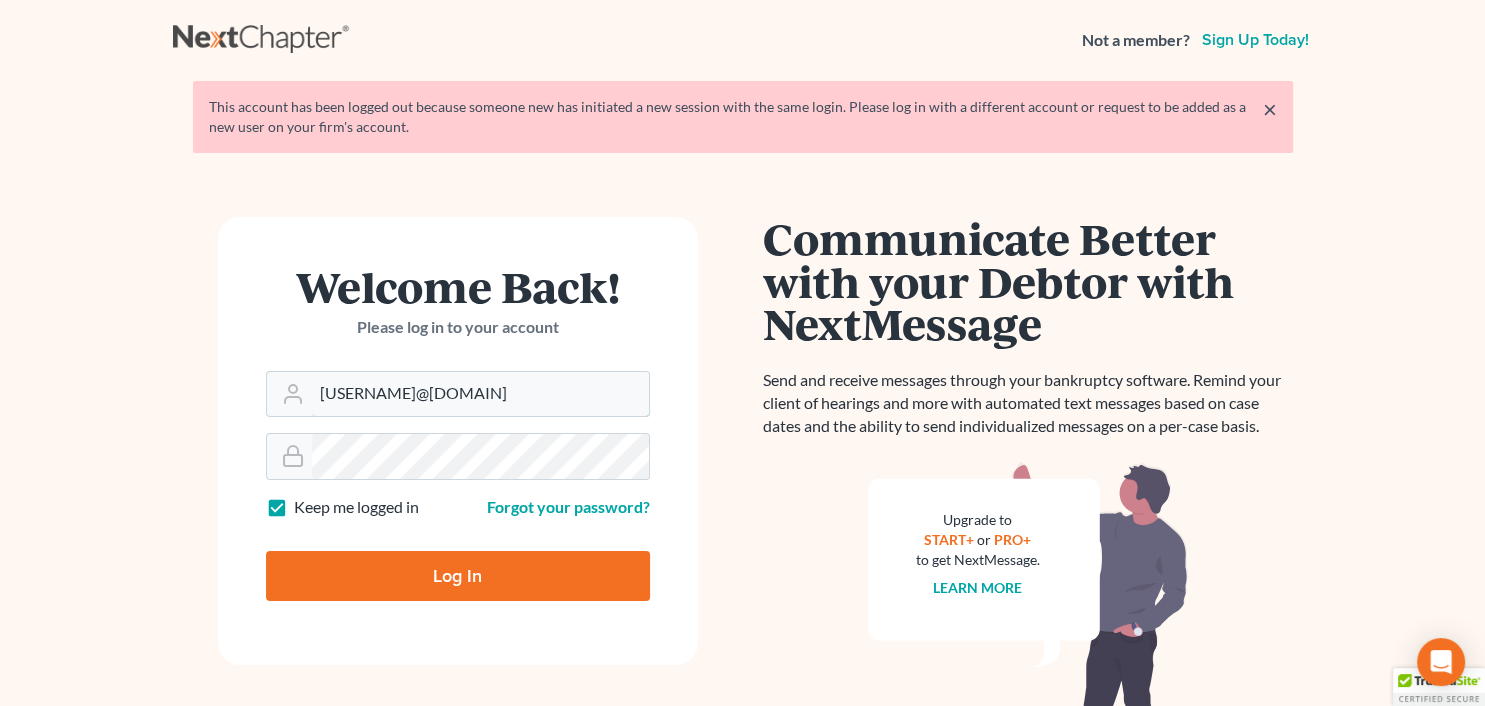 type on "[USERNAME]@[DOMAIN]" 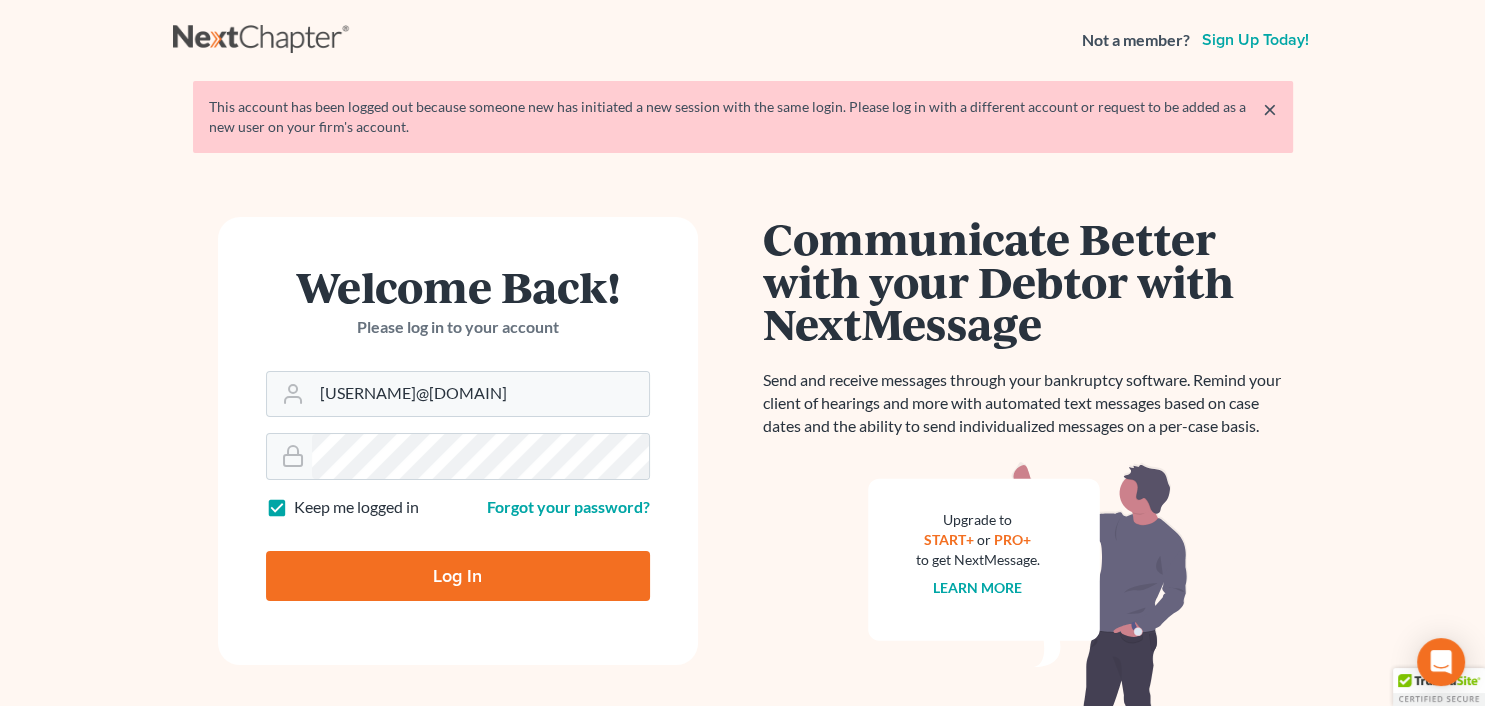 click on "Log In" at bounding box center (458, 576) 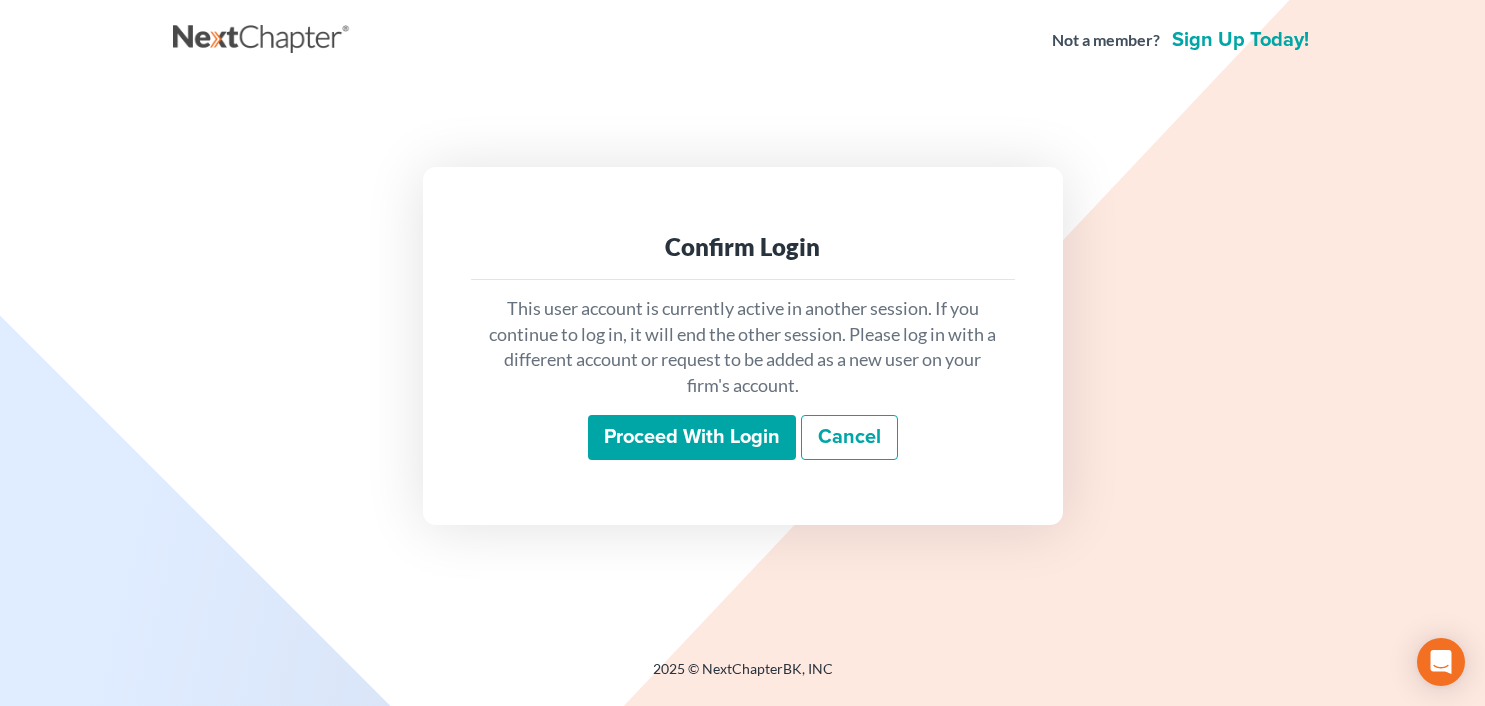scroll, scrollTop: 0, scrollLeft: 0, axis: both 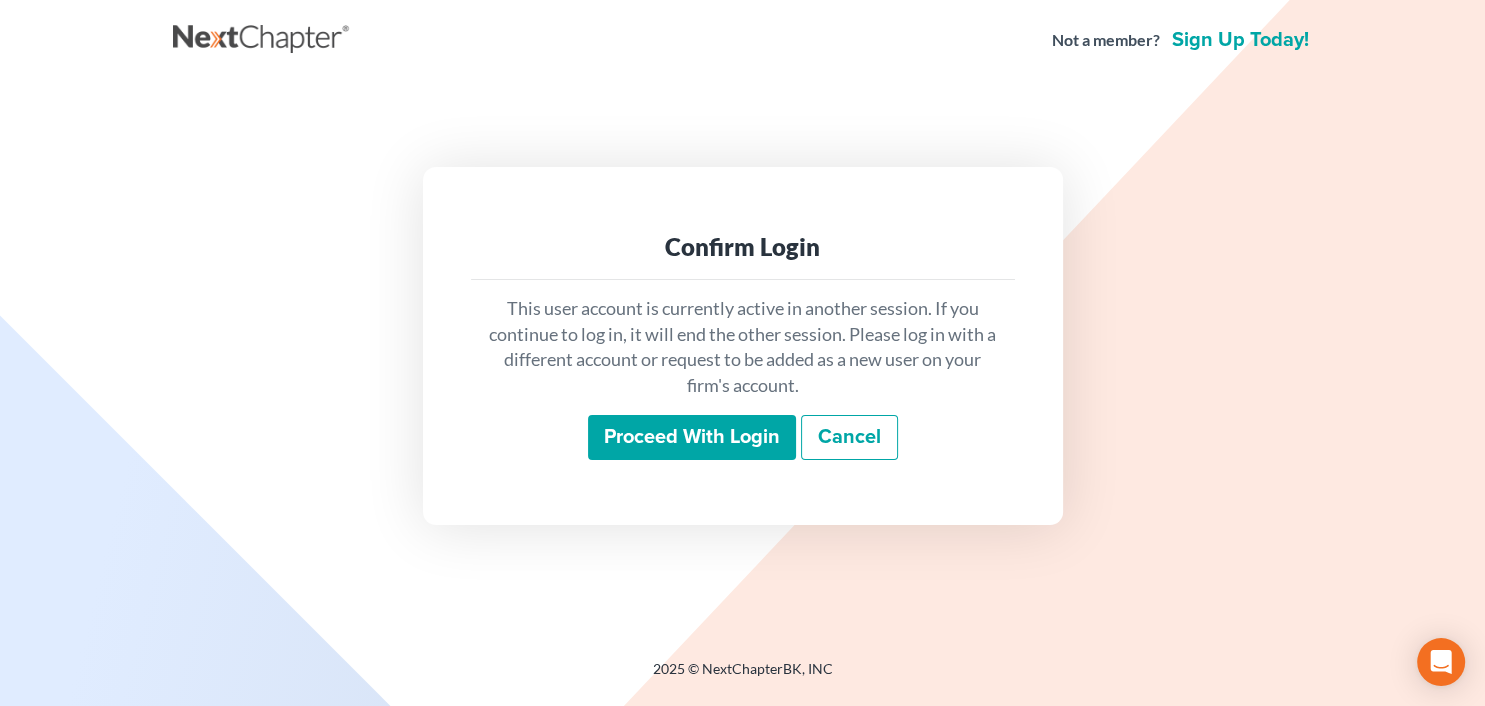 click on "Proceed with login" at bounding box center [692, 438] 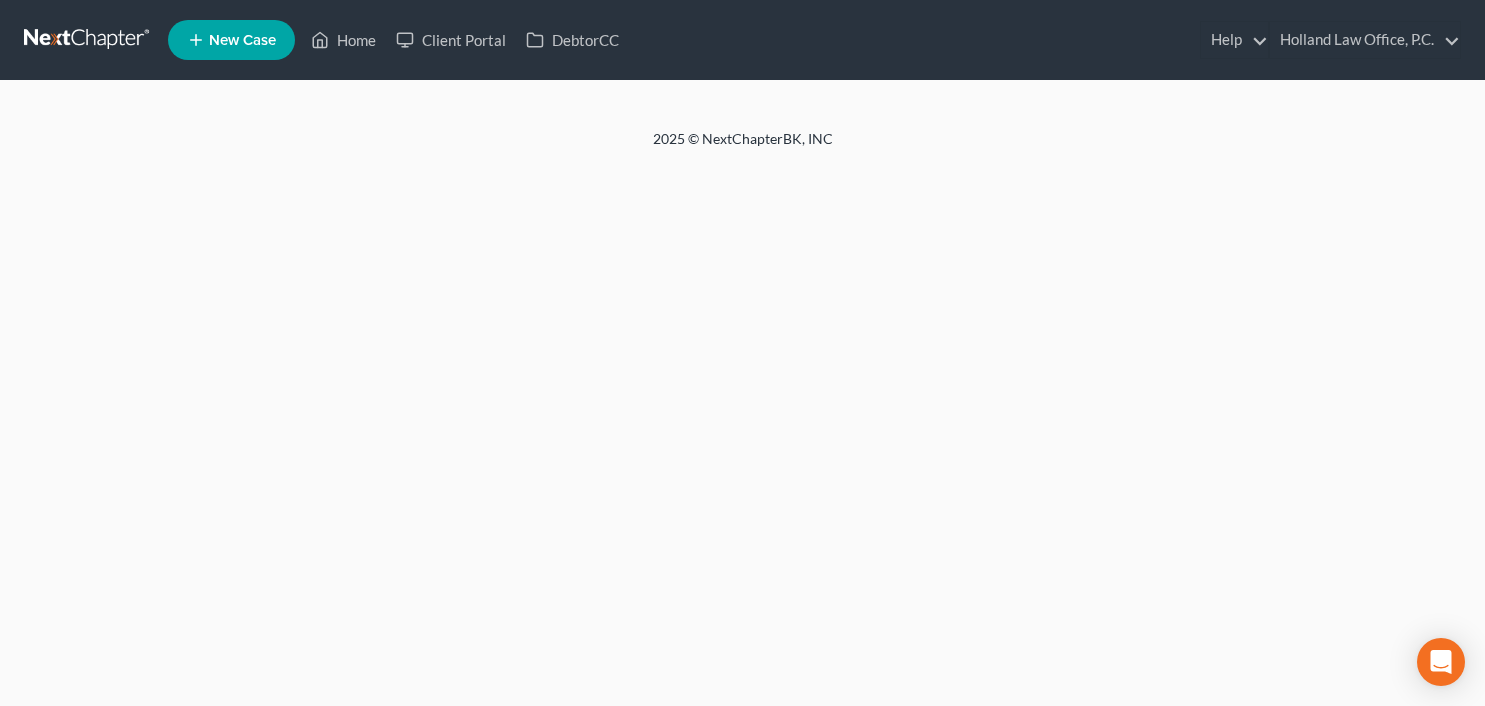 scroll, scrollTop: 0, scrollLeft: 0, axis: both 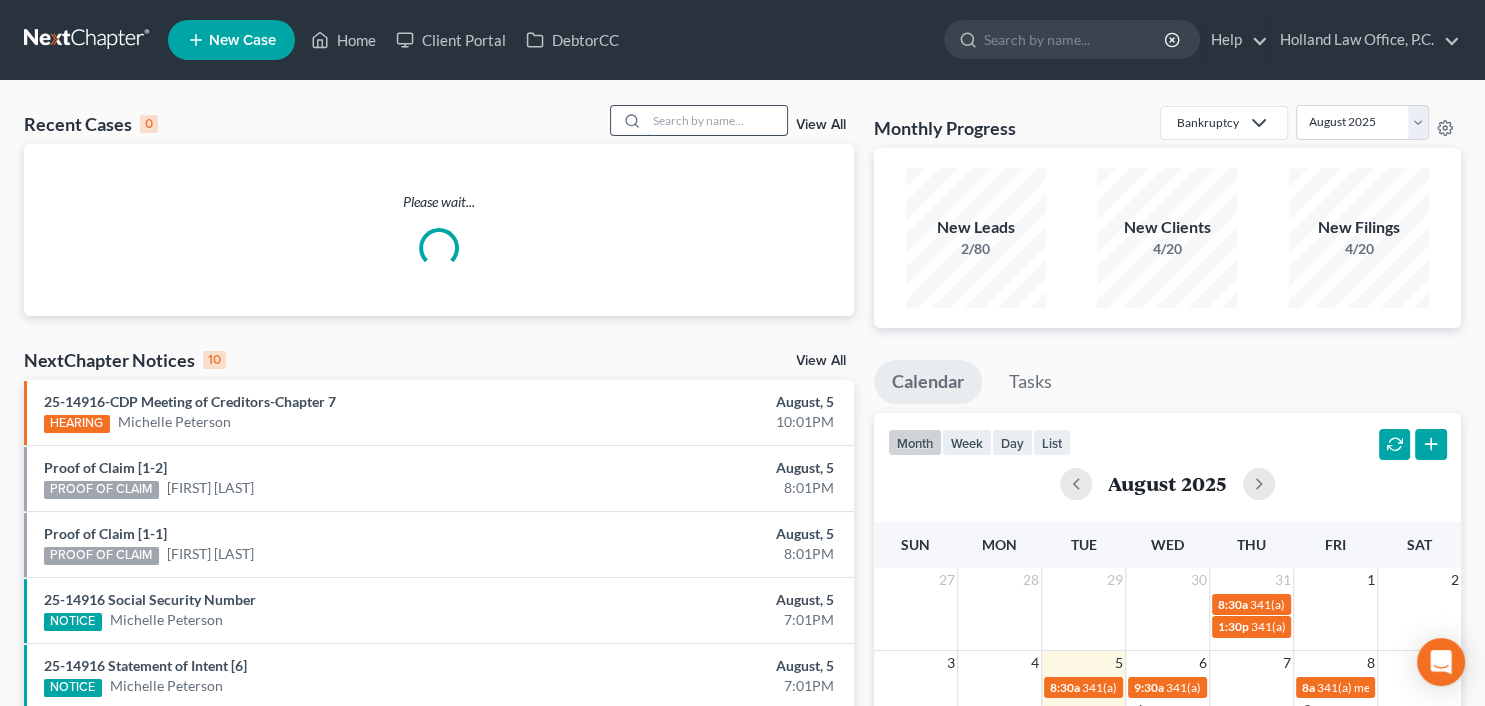 click at bounding box center (717, 120) 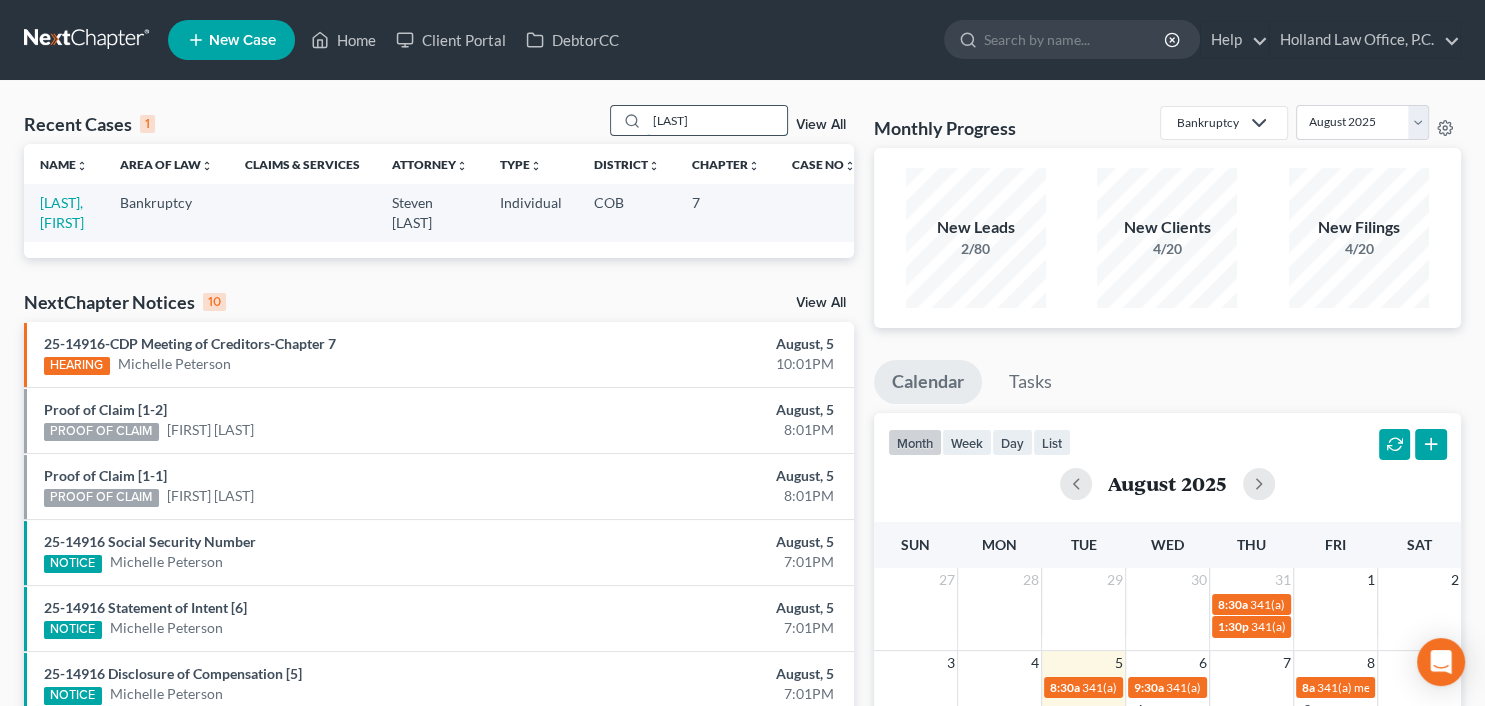 type on "stines" 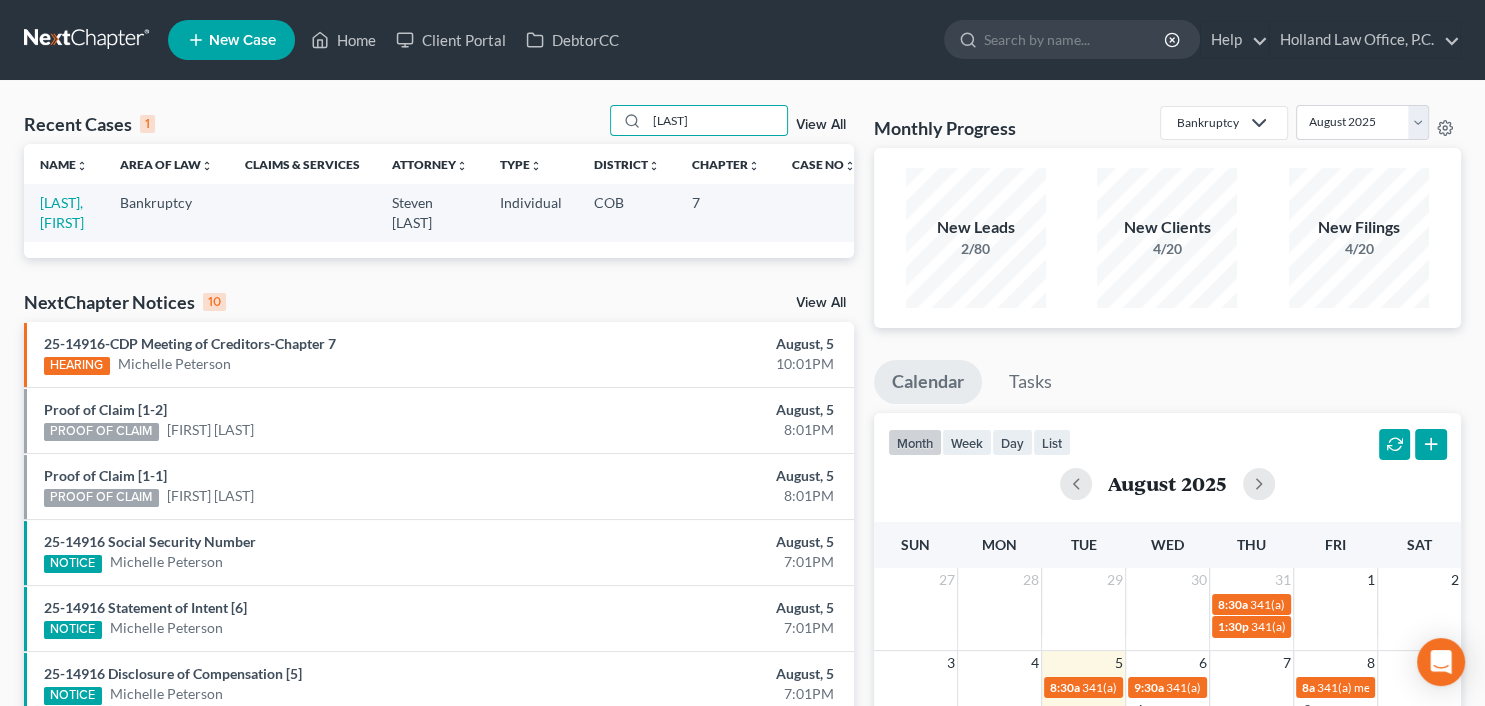 click on "Stines, Bryanda" at bounding box center (64, 212) 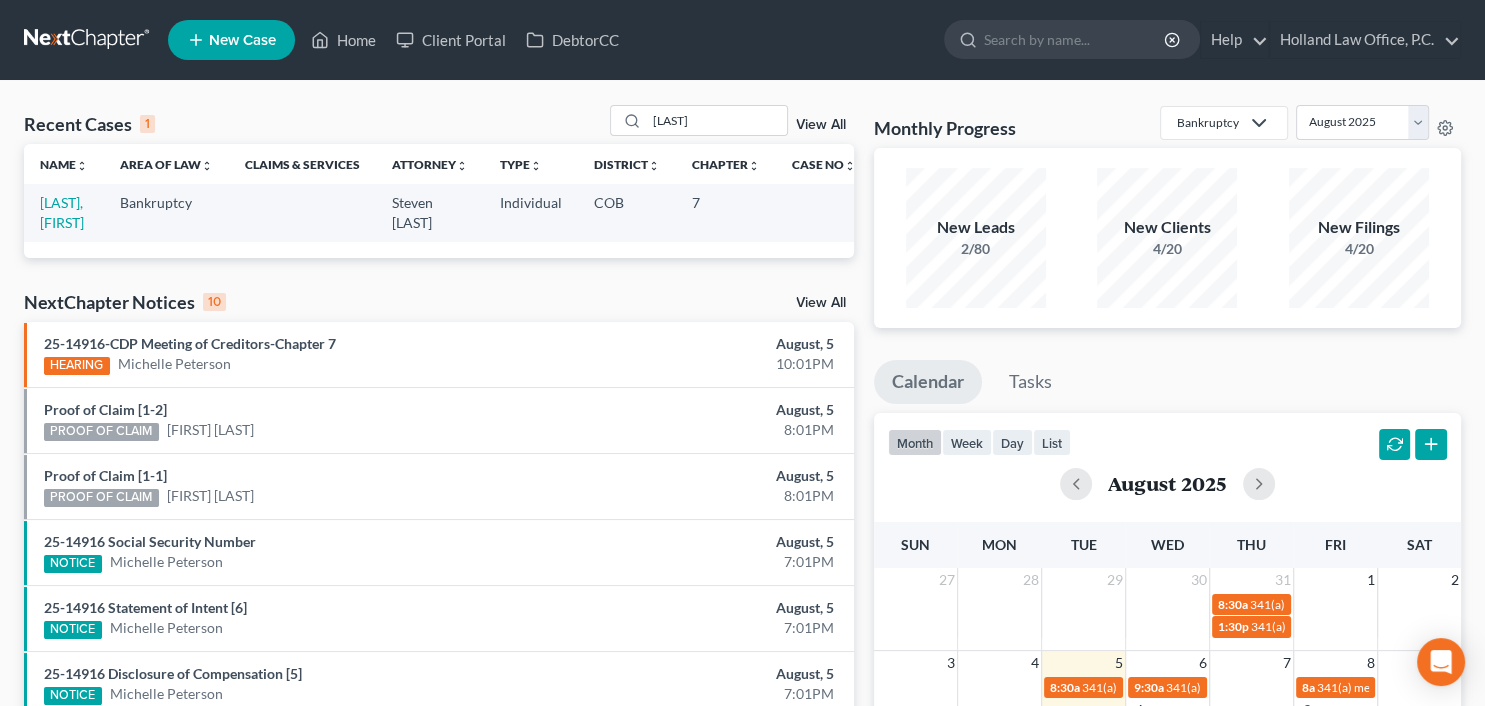 click on "Name
unfold_more
expand_more
expand_less
Area of Law
unfold_more
expand_more
expand_less
Claims & Services
Attorney
unfold_more
expand_more
expand_less
Type
unfold_more
expand_more
expand_less
District
unfold_more
expand_more
expand_less
Chapter
unfold_more
expand_more
expand_less
Case No
unfold_more
expand_more
expand_less
Prefix
unfold_more
expand_more
expand_less
Stines, Bryanda Bankruptcy Steven  Holland Individual COB 7" at bounding box center (439, 200) 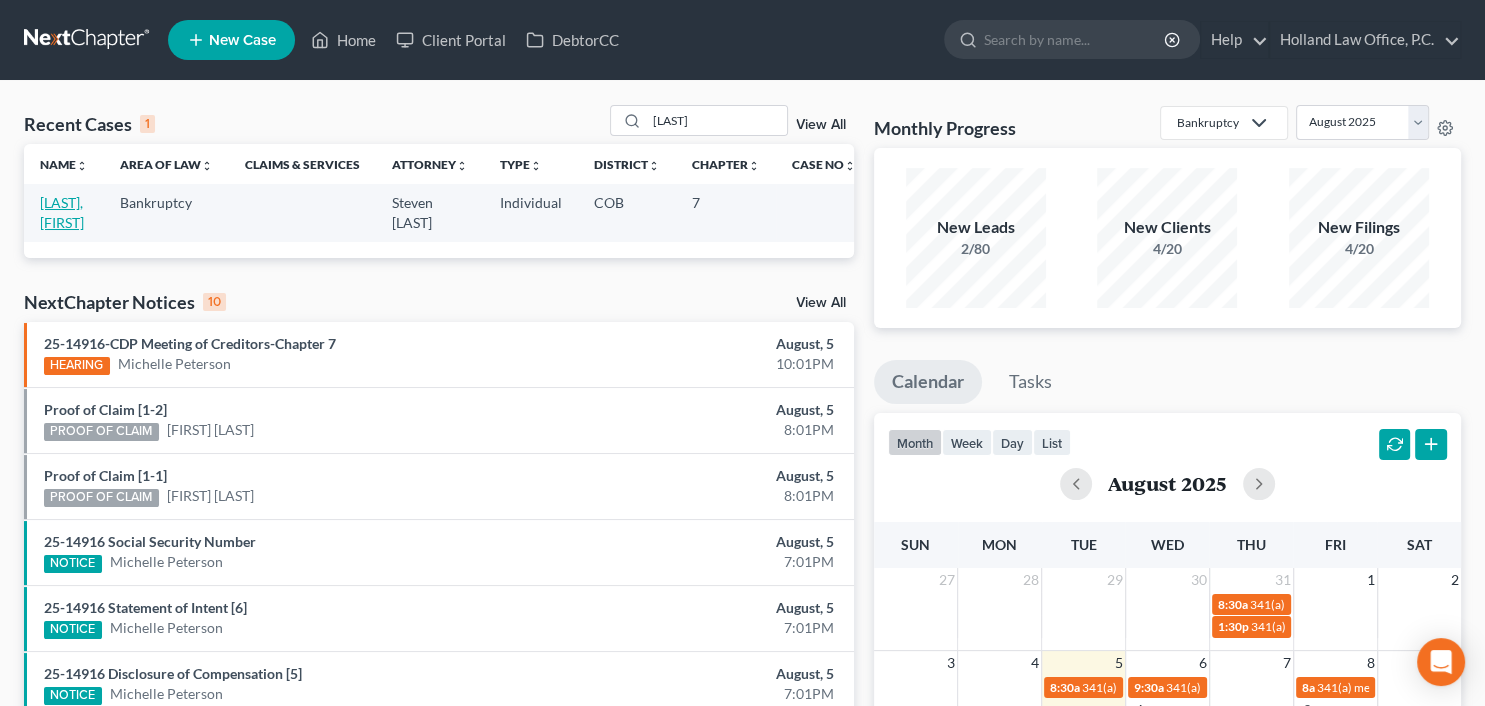 click on "Stines, Bryanda" at bounding box center [62, 212] 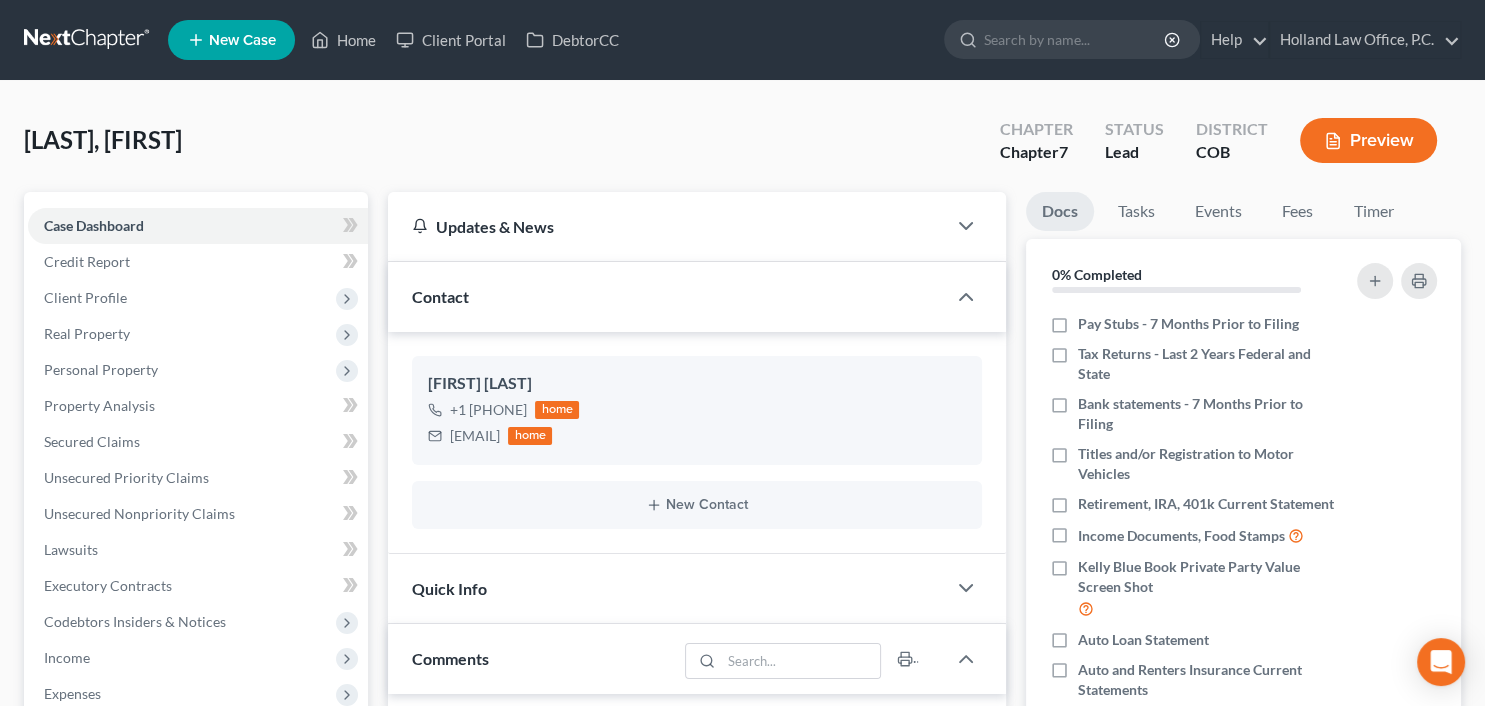 click on "Client Profile" at bounding box center [198, 298] 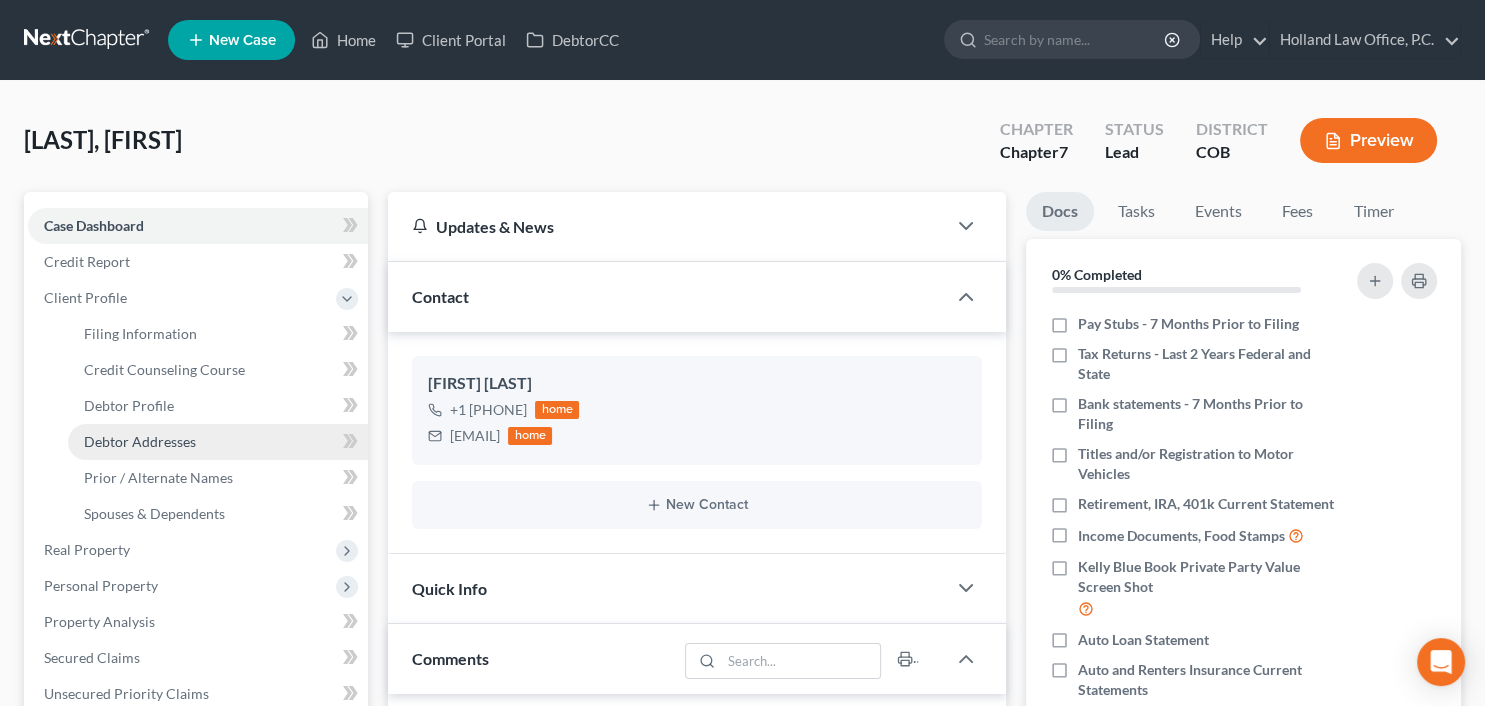 click on "Debtor Addresses" at bounding box center (218, 442) 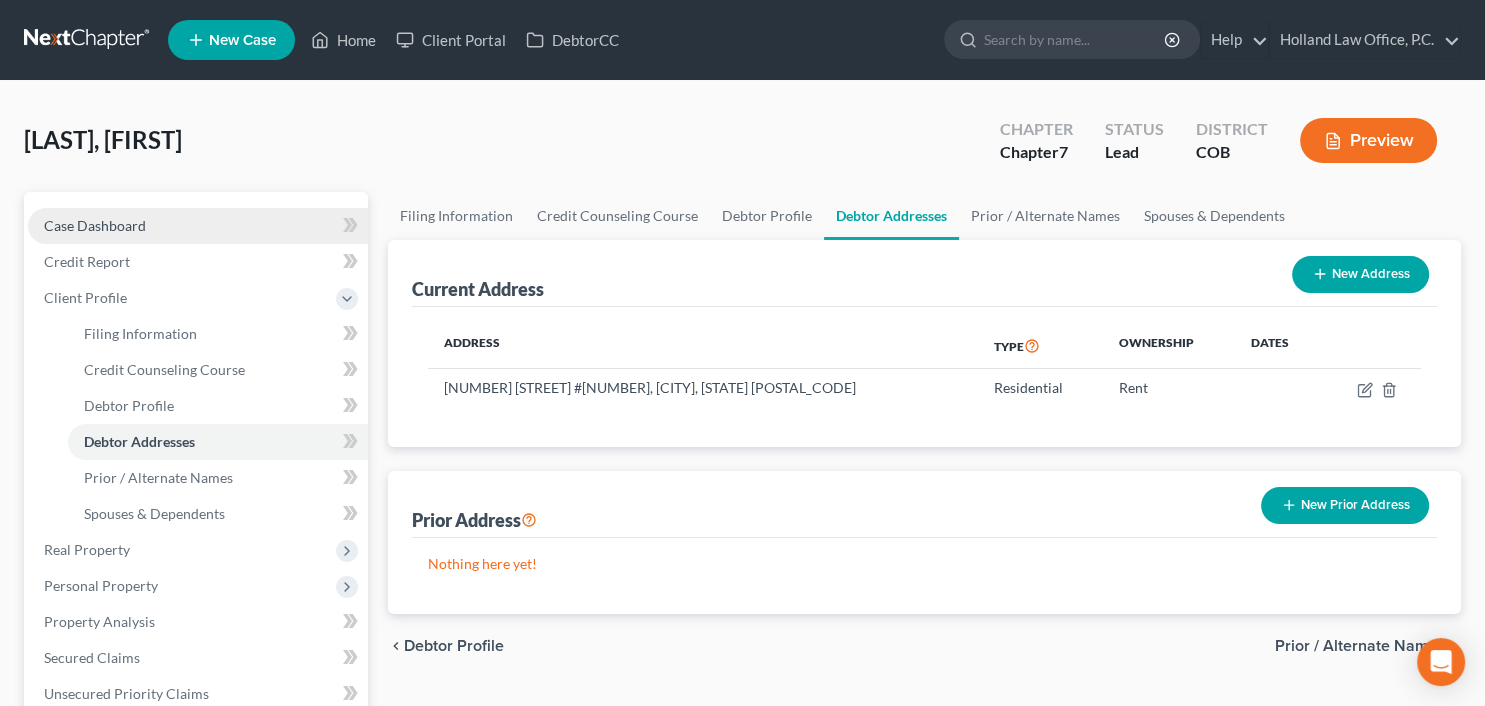 click on "Case Dashboard" at bounding box center [95, 225] 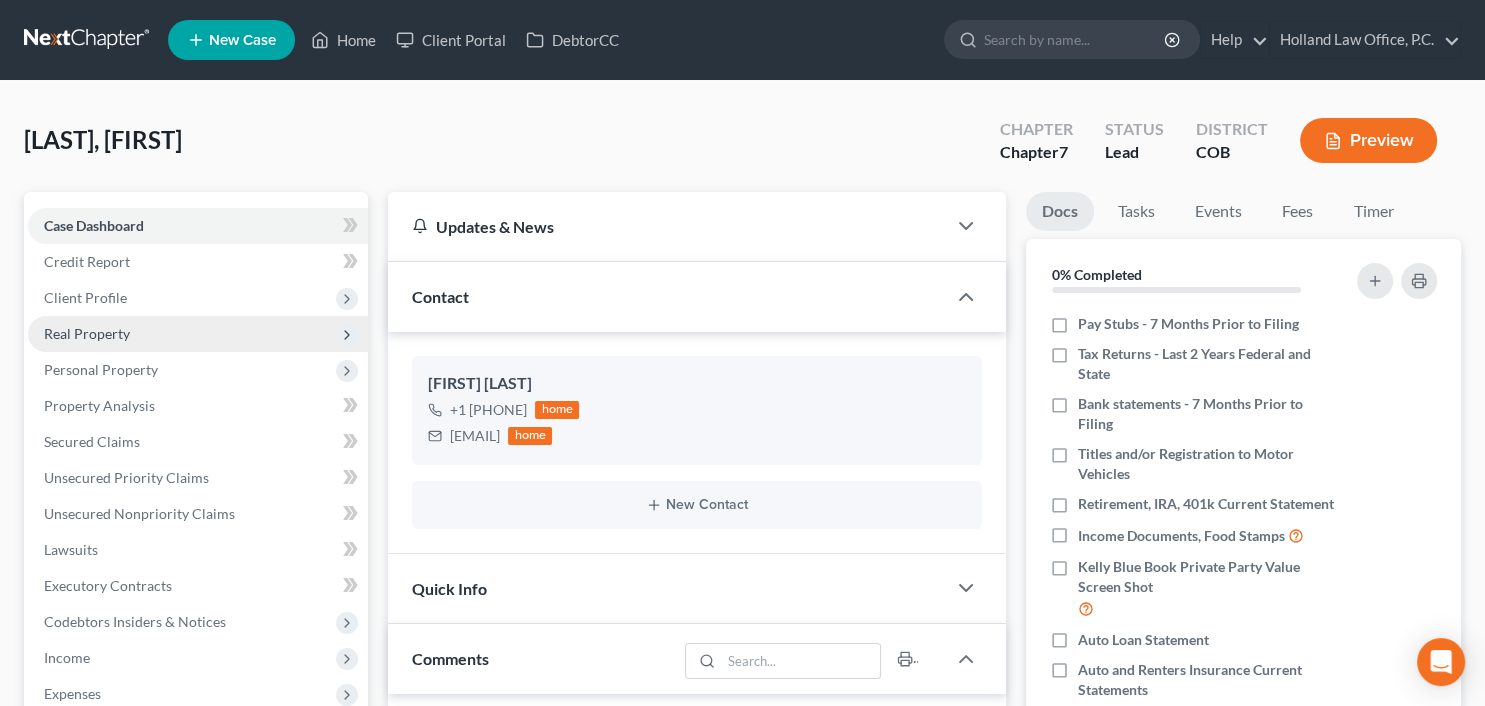 click on "Real Property" at bounding box center (198, 334) 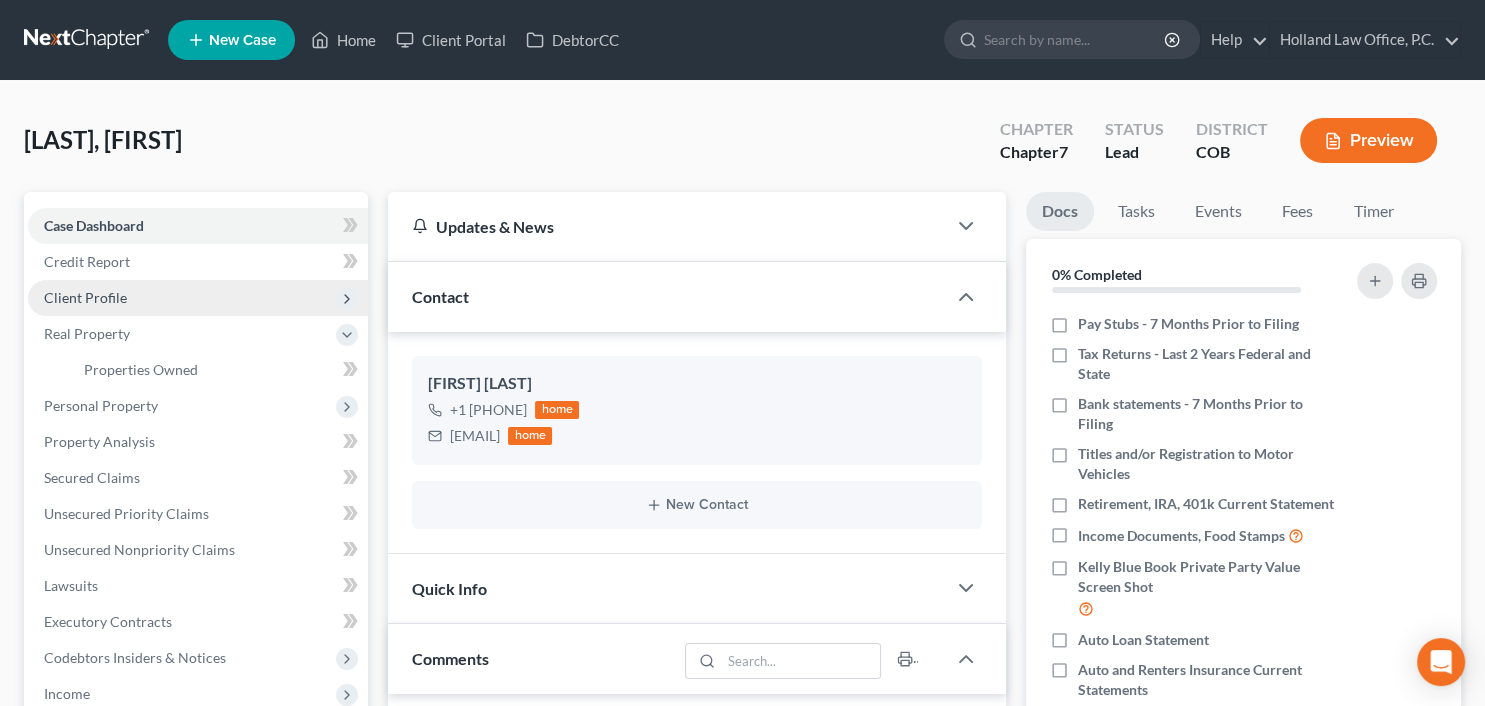 click on "Client Profile" at bounding box center [198, 298] 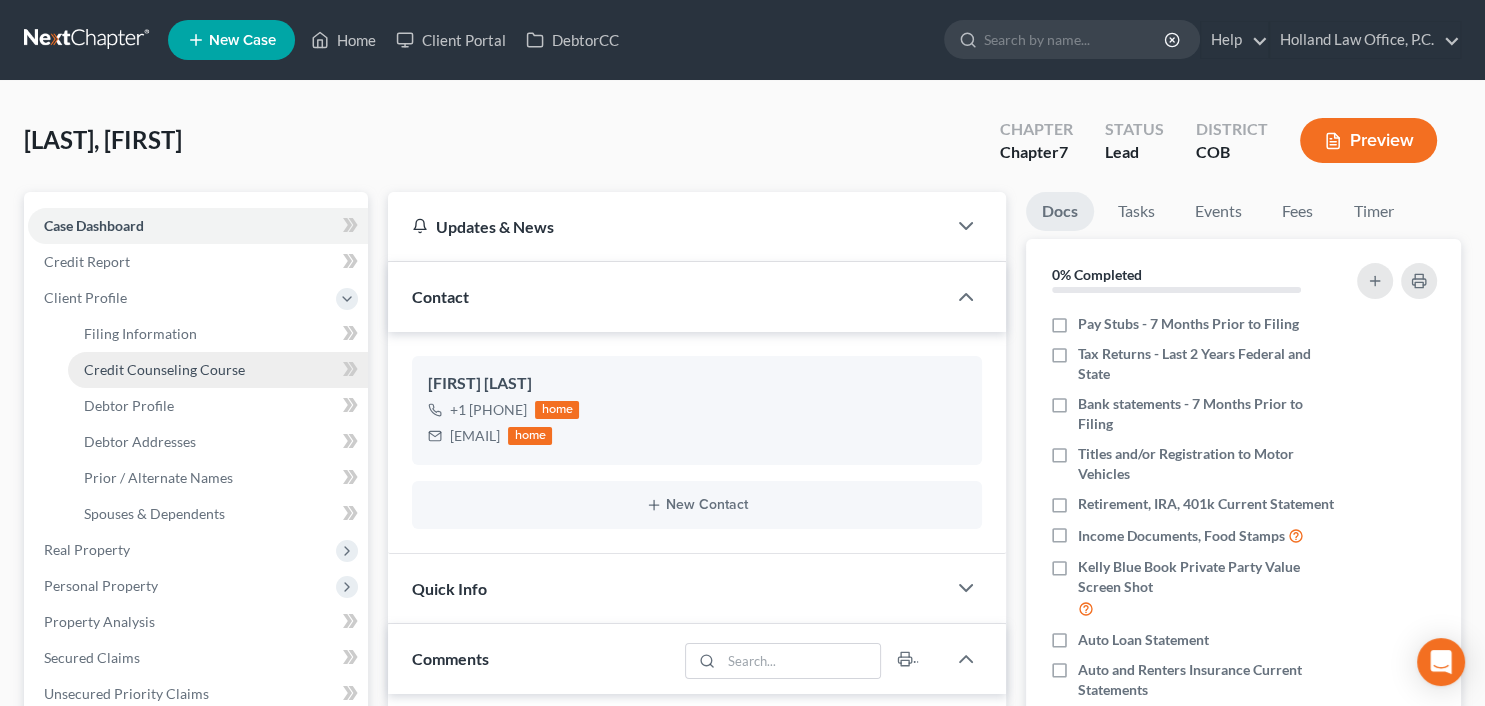 click on "Credit Counseling Course" at bounding box center (164, 369) 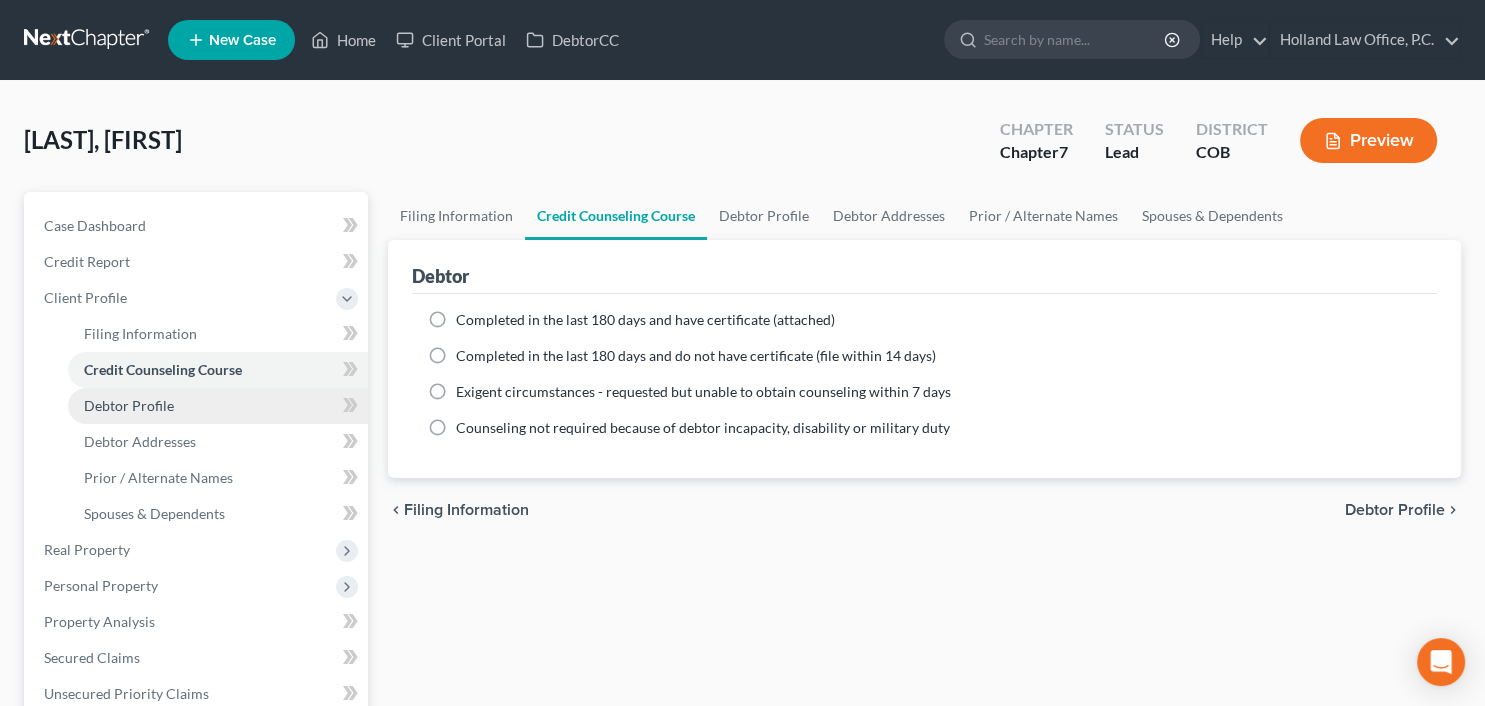 click on "Debtor Profile" at bounding box center [218, 406] 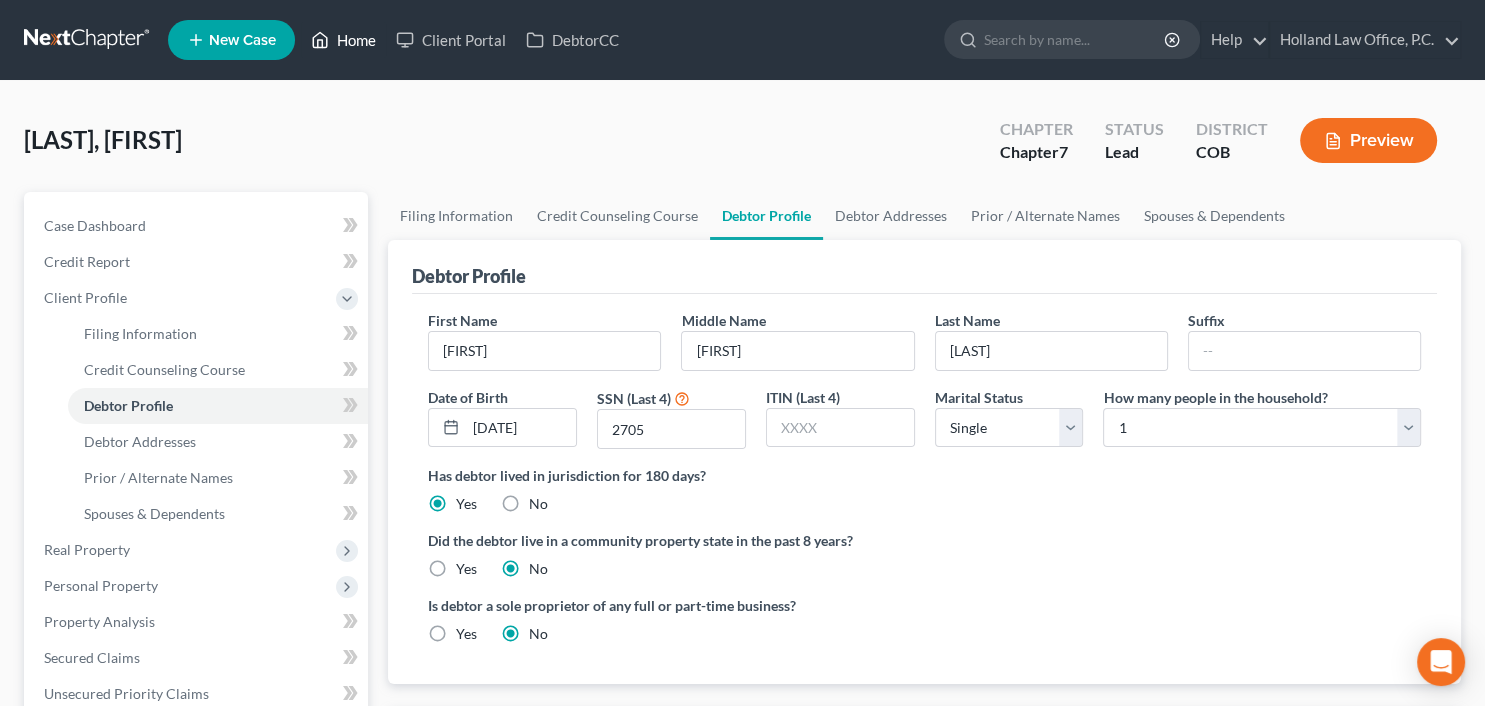 click on "Home" at bounding box center (343, 40) 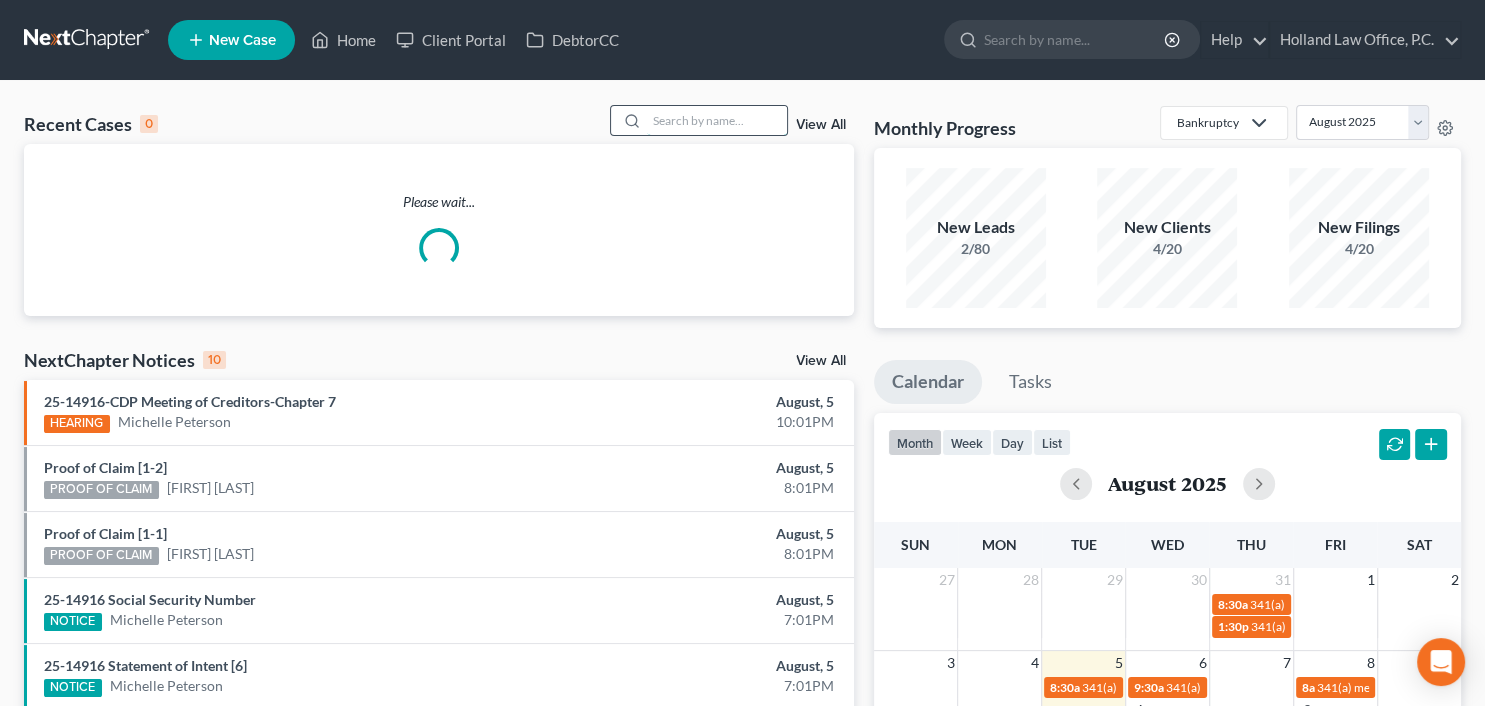 click at bounding box center (717, 120) 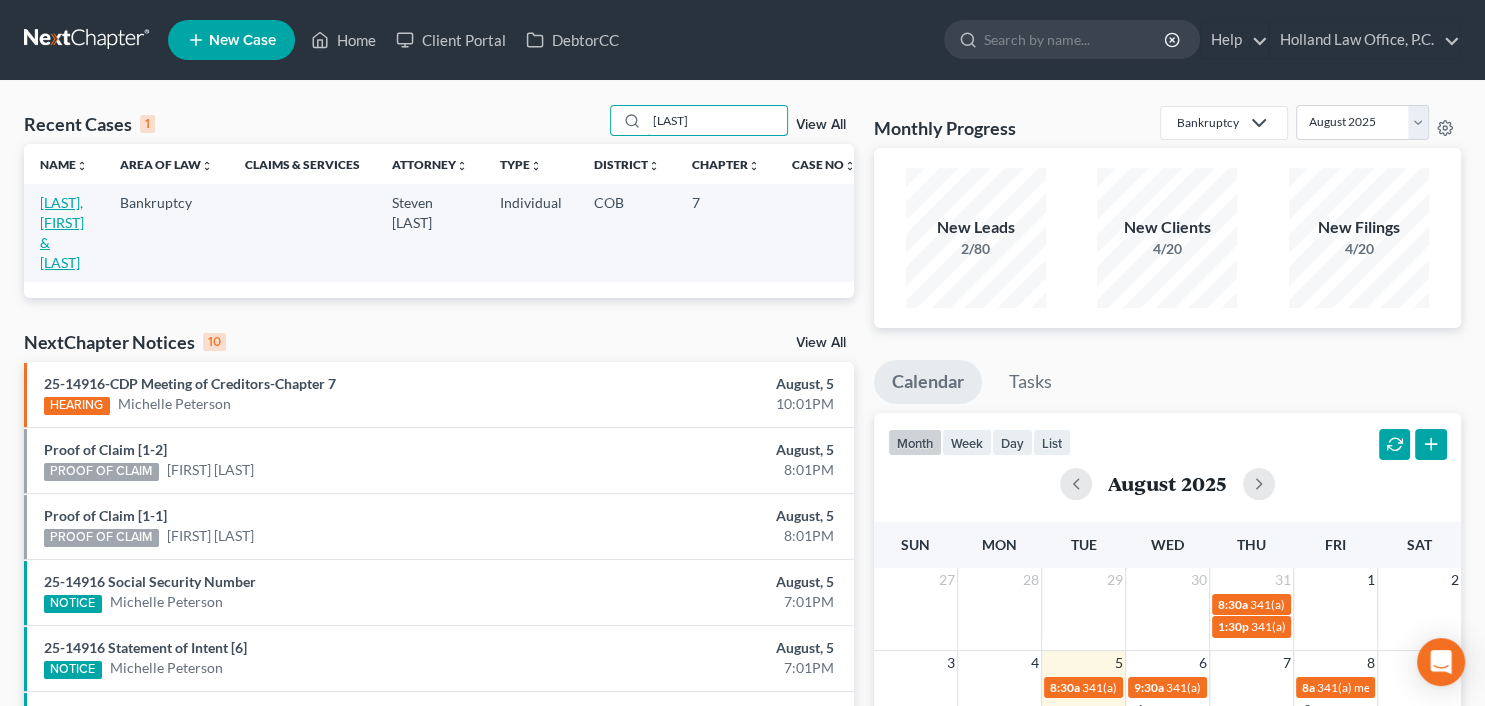 type on "hoefer" 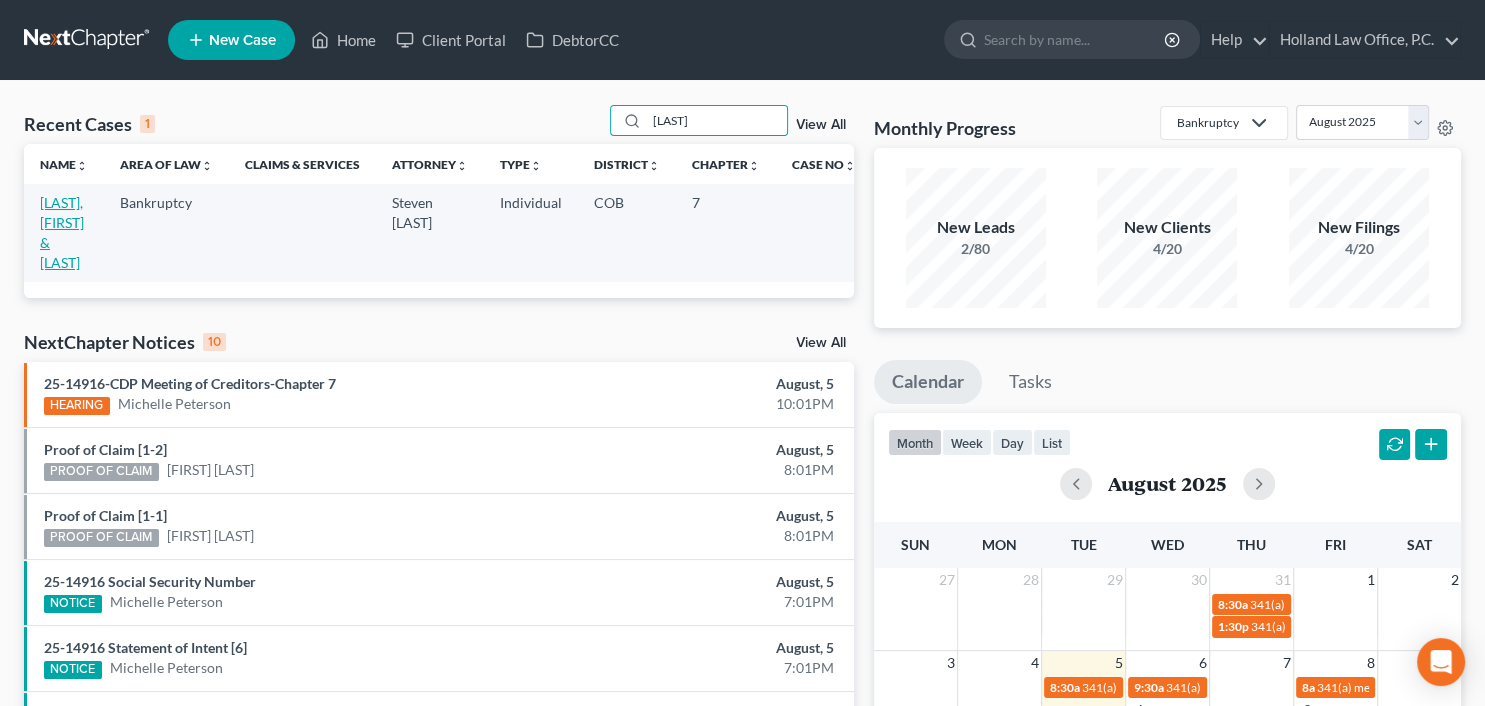 click on "[LAST], [FIRST] & [FIRST]" at bounding box center [62, 232] 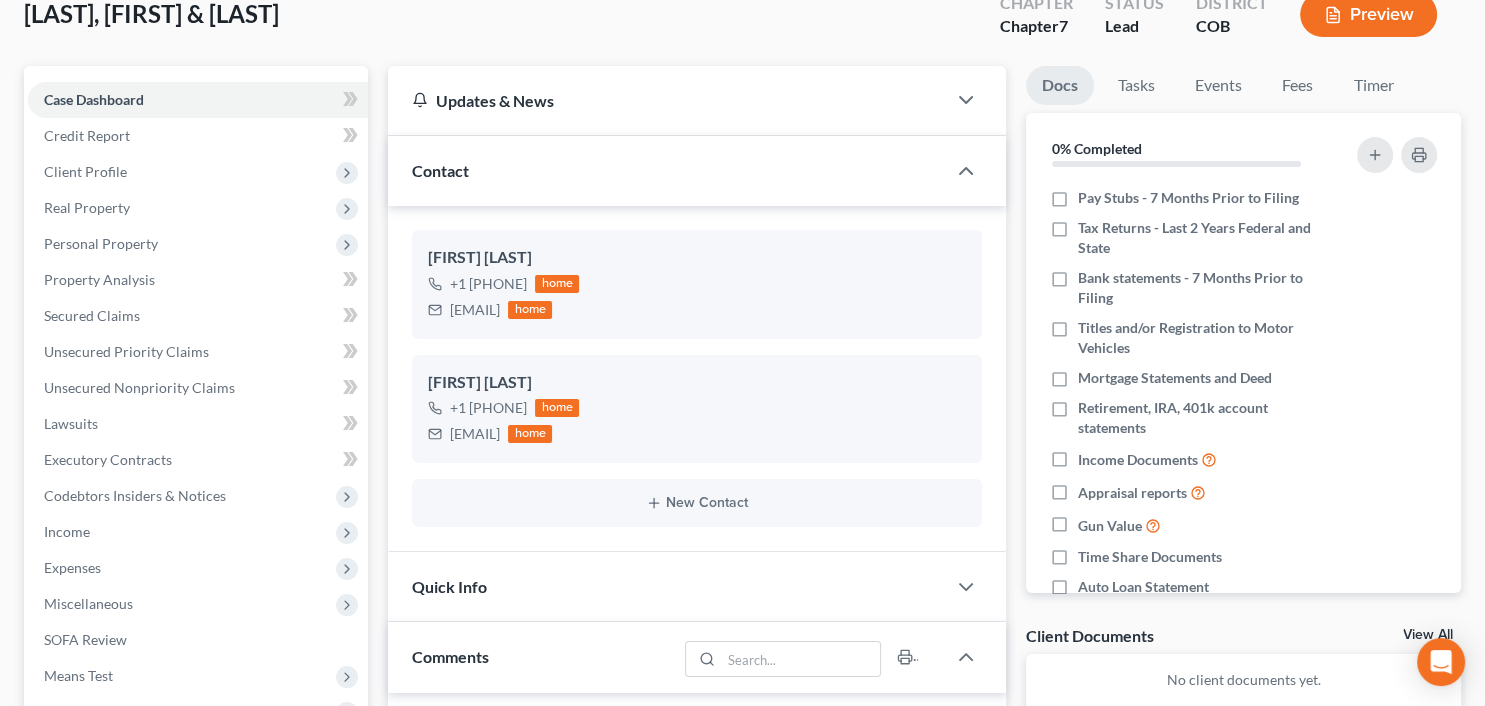 scroll, scrollTop: 155, scrollLeft: 0, axis: vertical 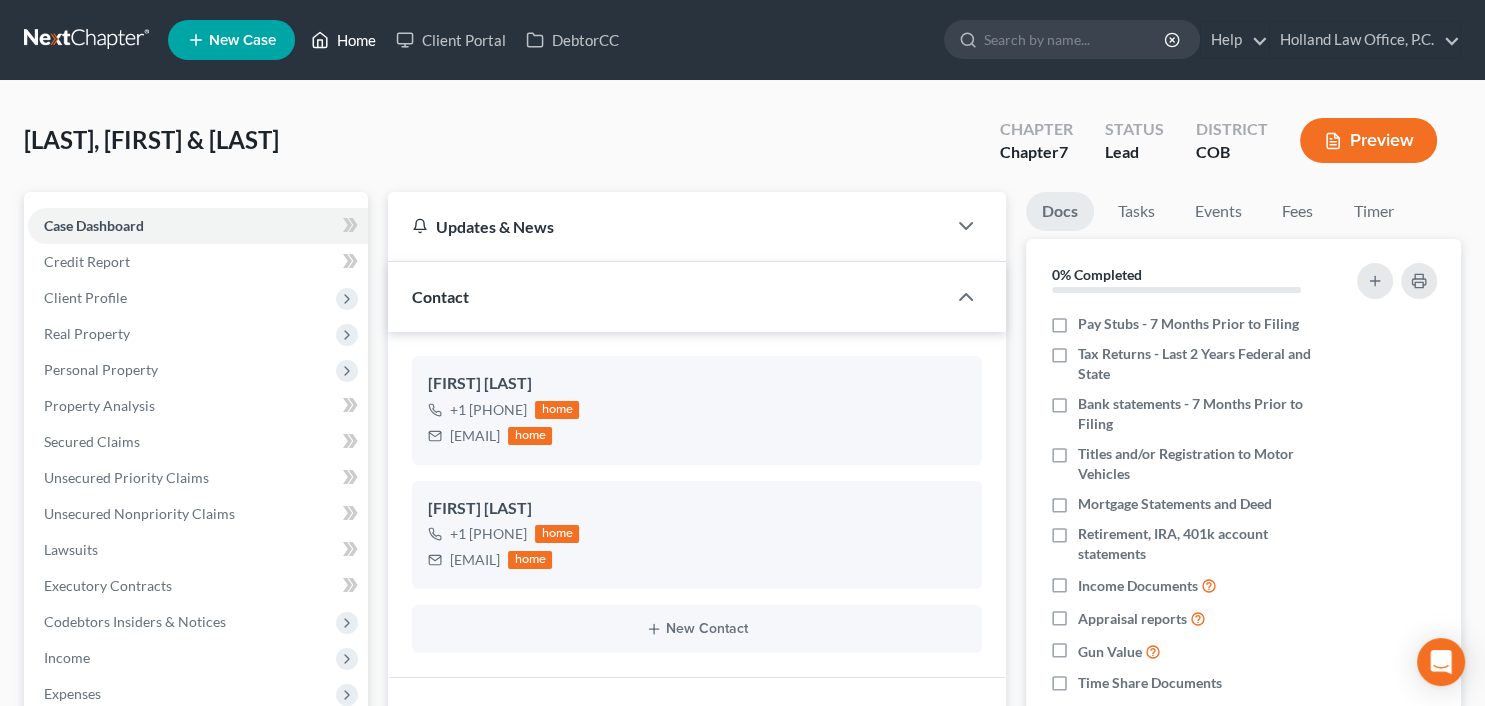 click on "Home" at bounding box center (343, 40) 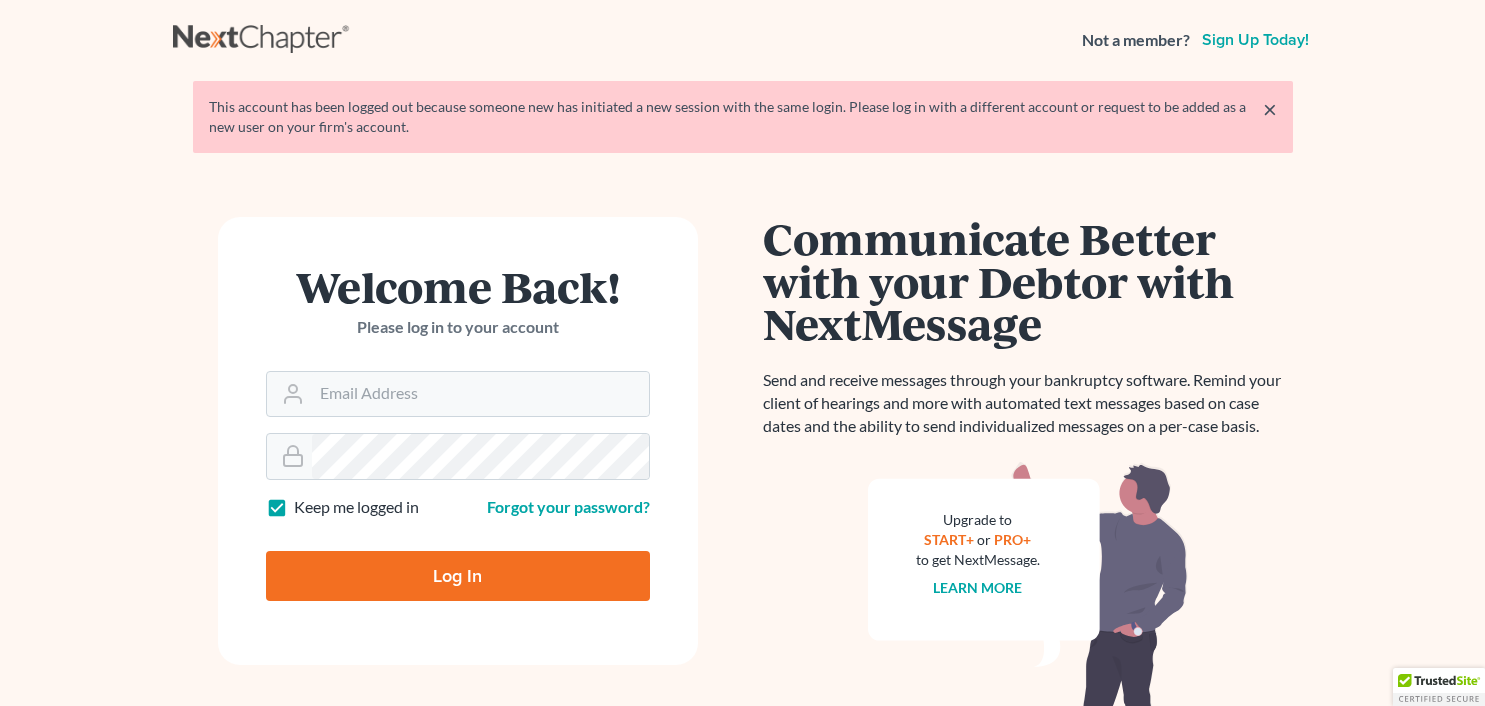 scroll, scrollTop: 0, scrollLeft: 0, axis: both 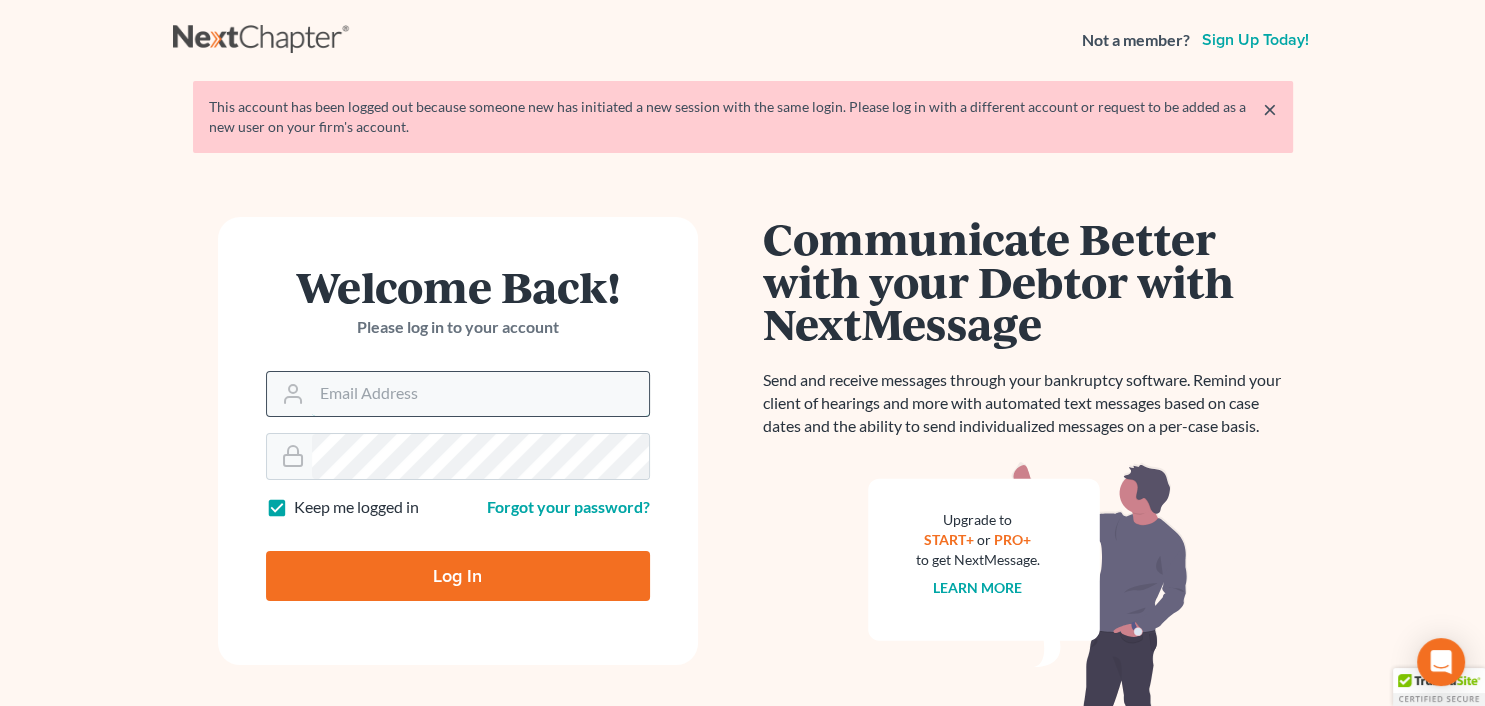 click on "Email Address" at bounding box center (480, 394) 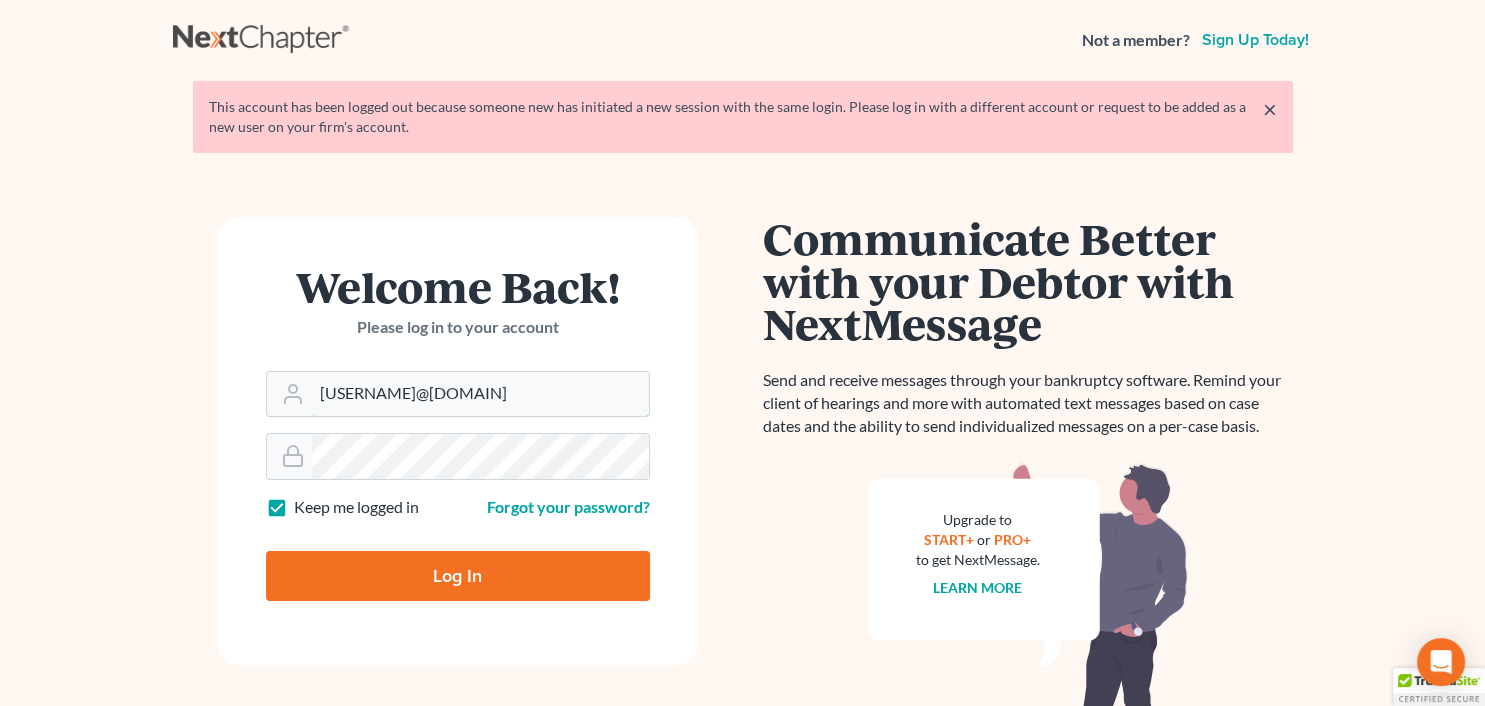 type on "[USERNAME]@[DOMAIN]" 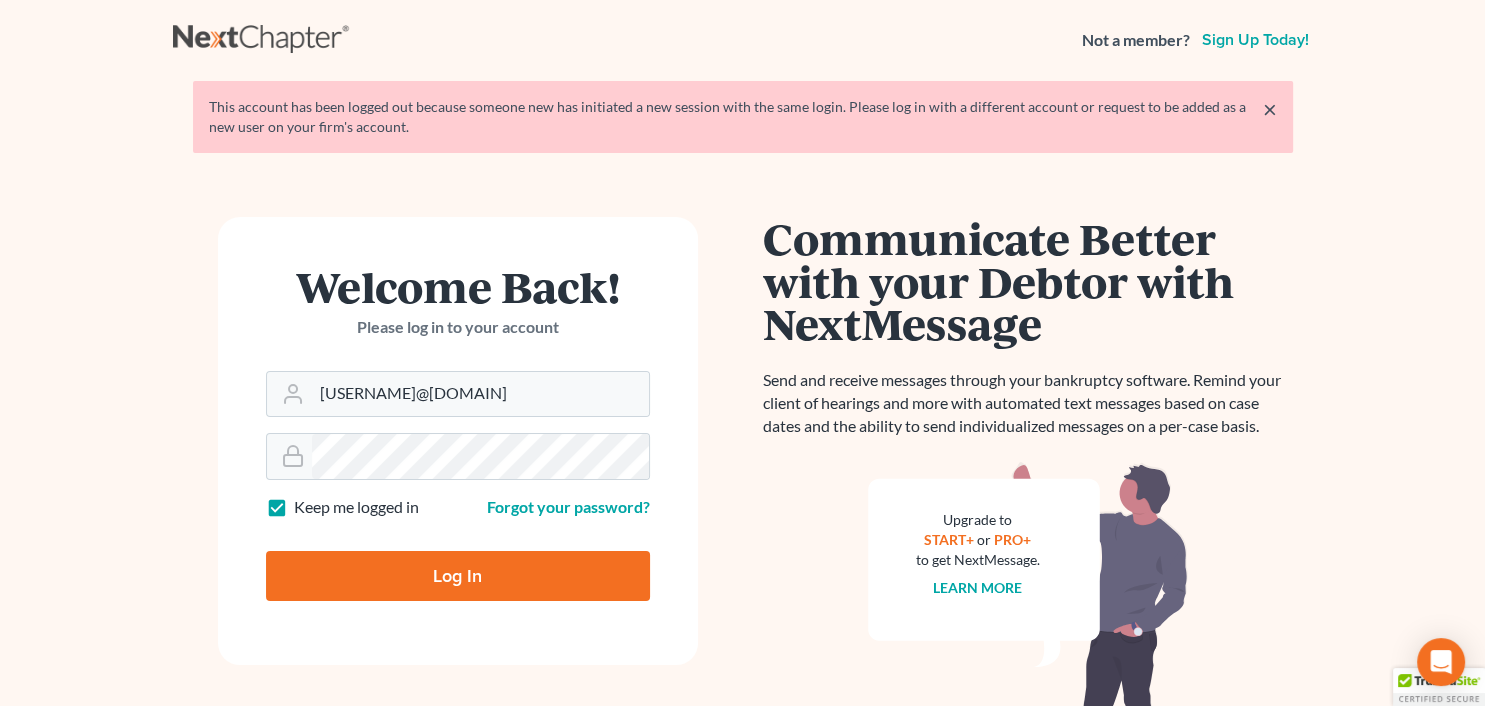 click on "Log In" at bounding box center (458, 576) 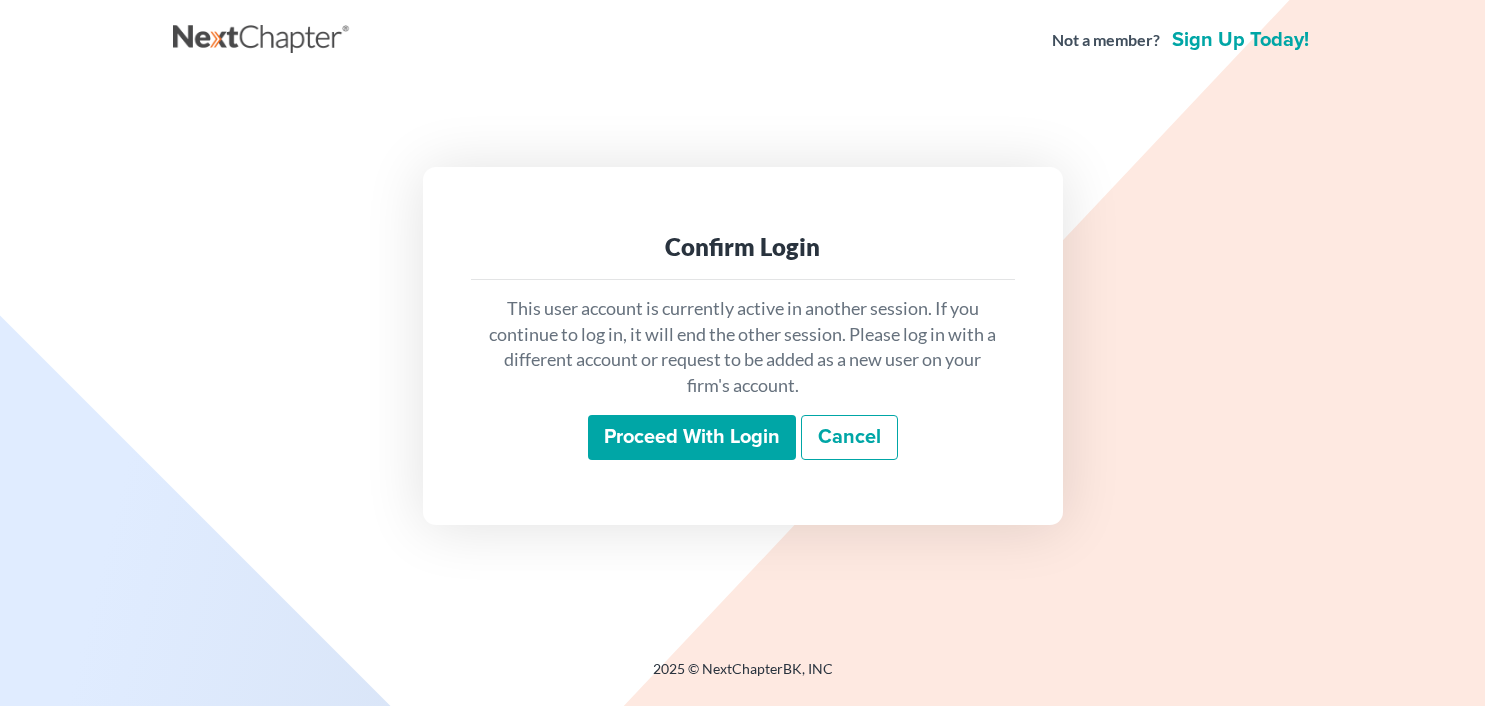 scroll, scrollTop: 0, scrollLeft: 0, axis: both 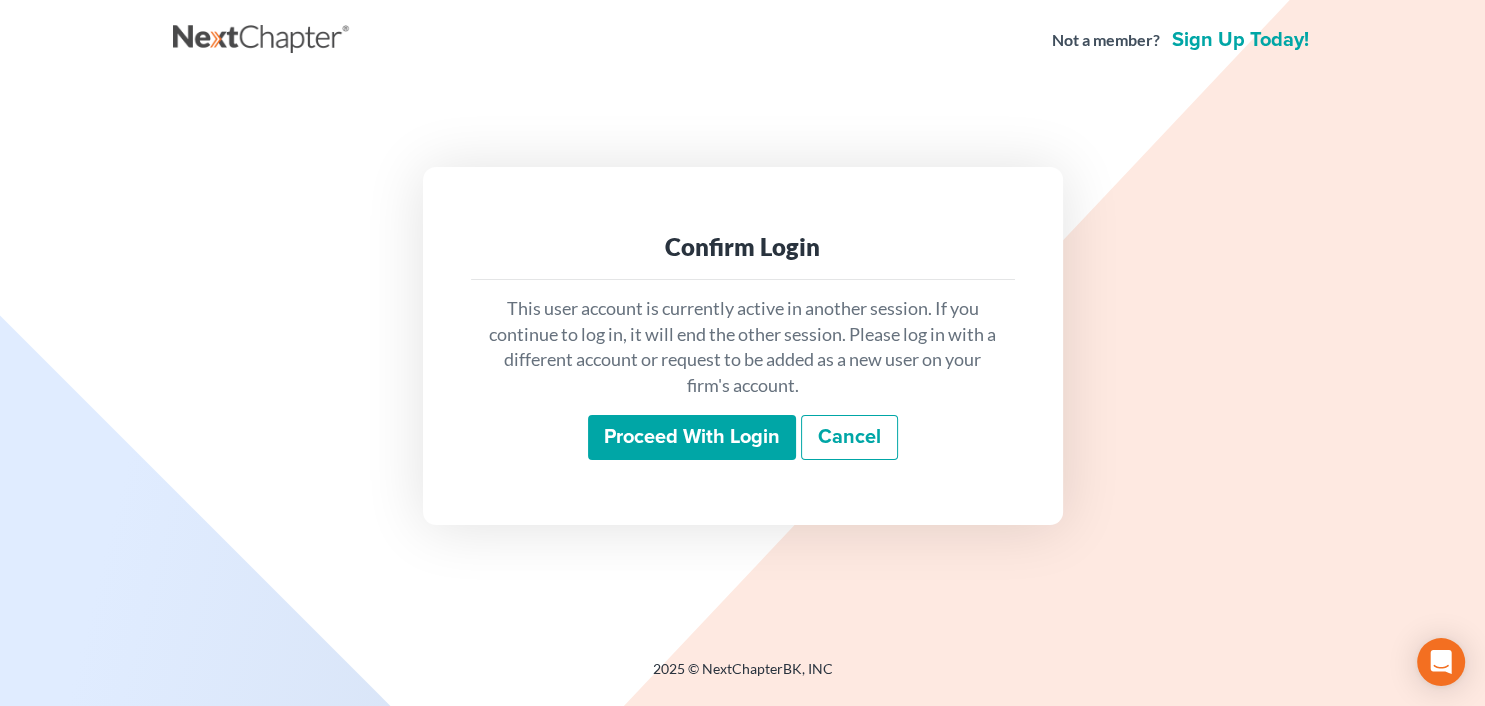 click on "Proceed with login" at bounding box center [692, 438] 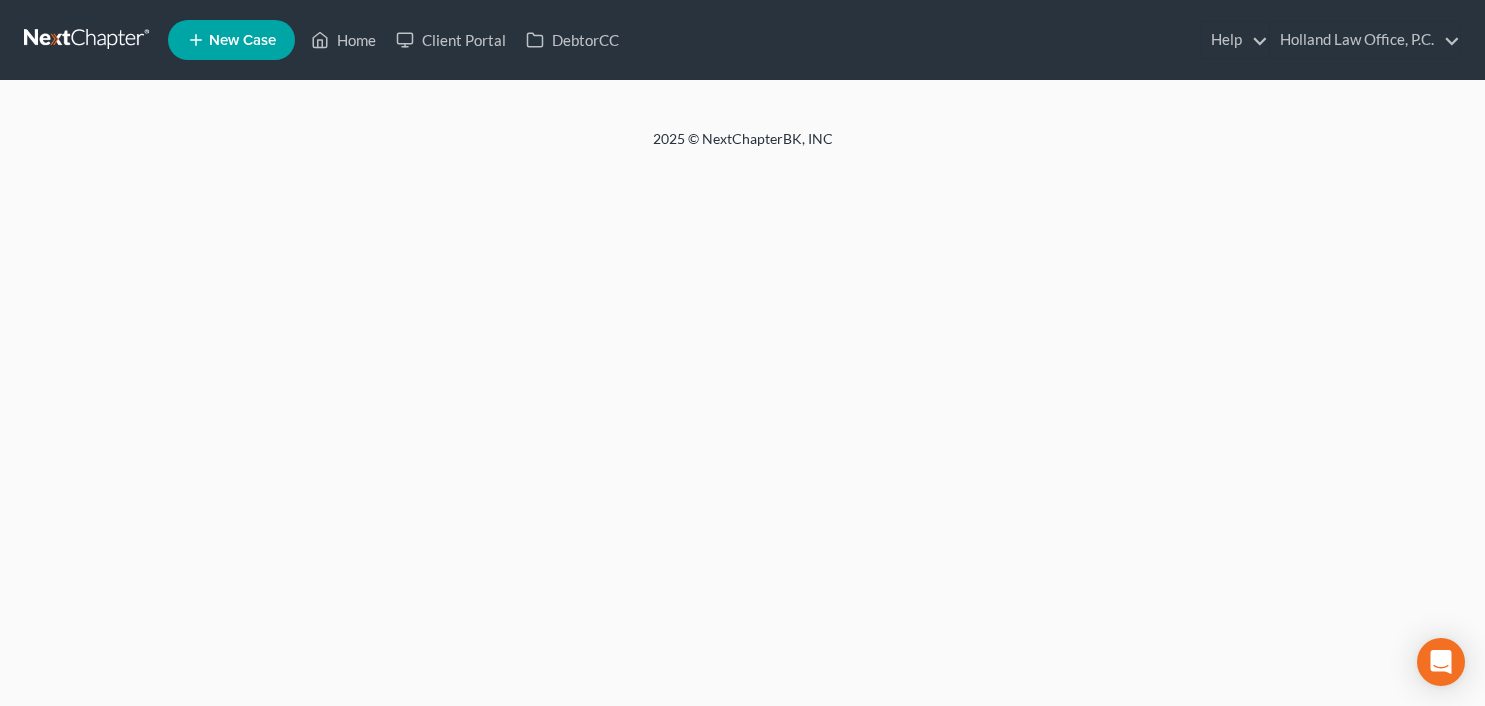 scroll, scrollTop: 0, scrollLeft: 0, axis: both 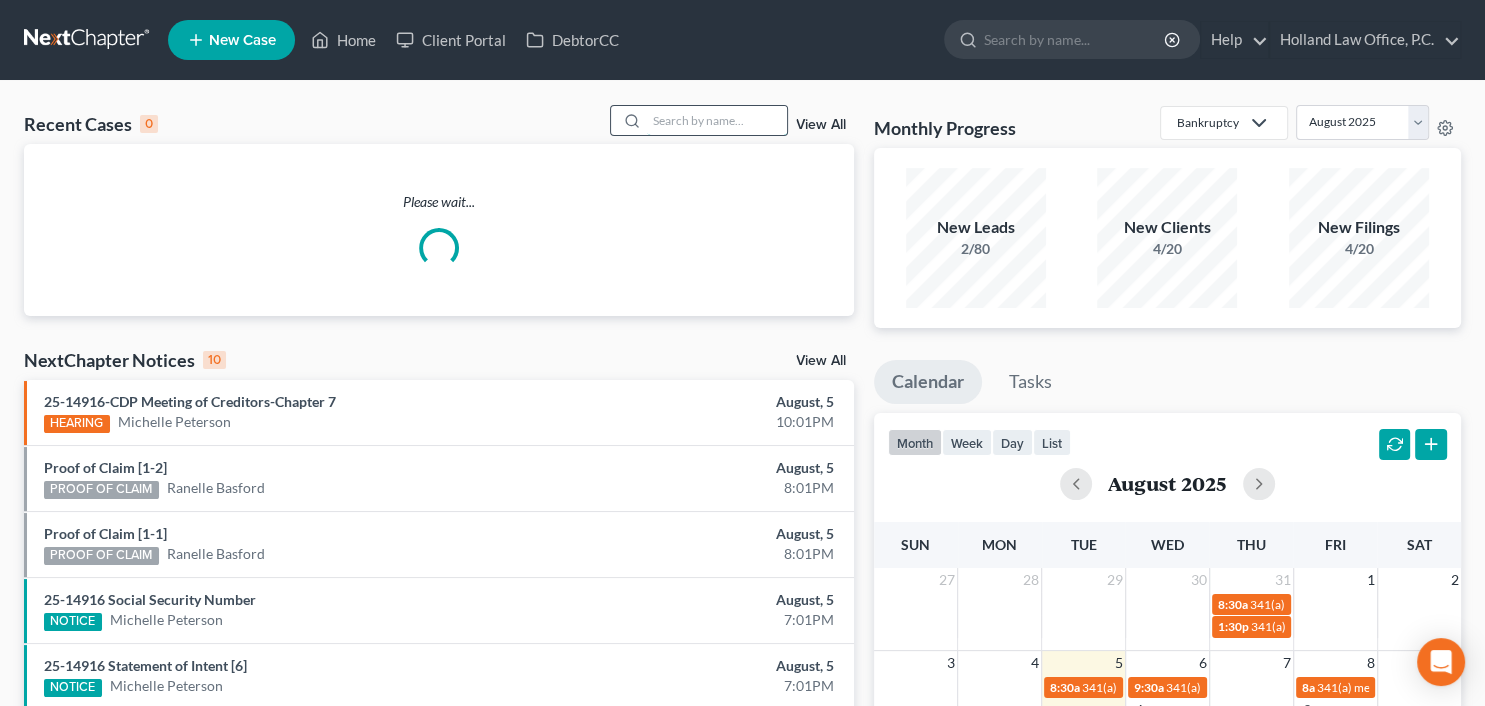click at bounding box center [717, 120] 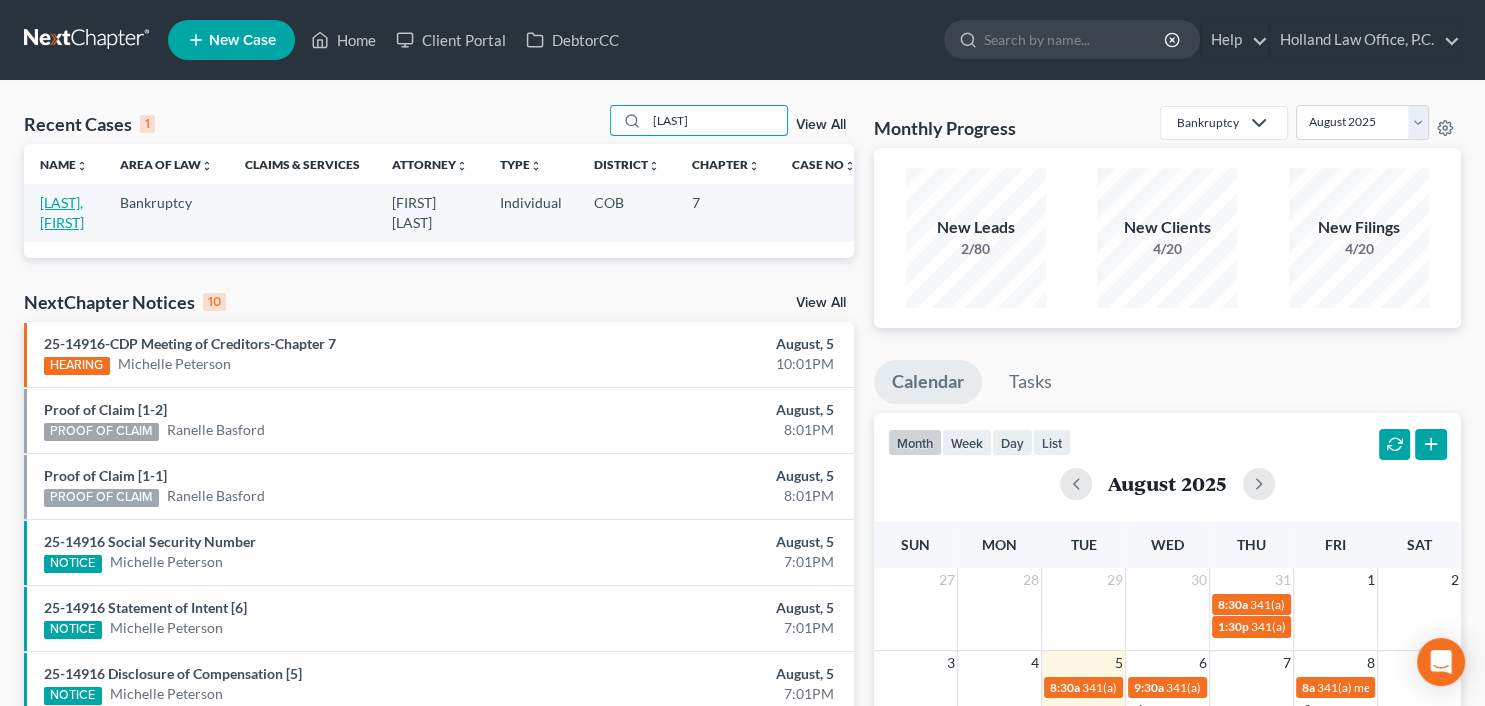 type on "poole" 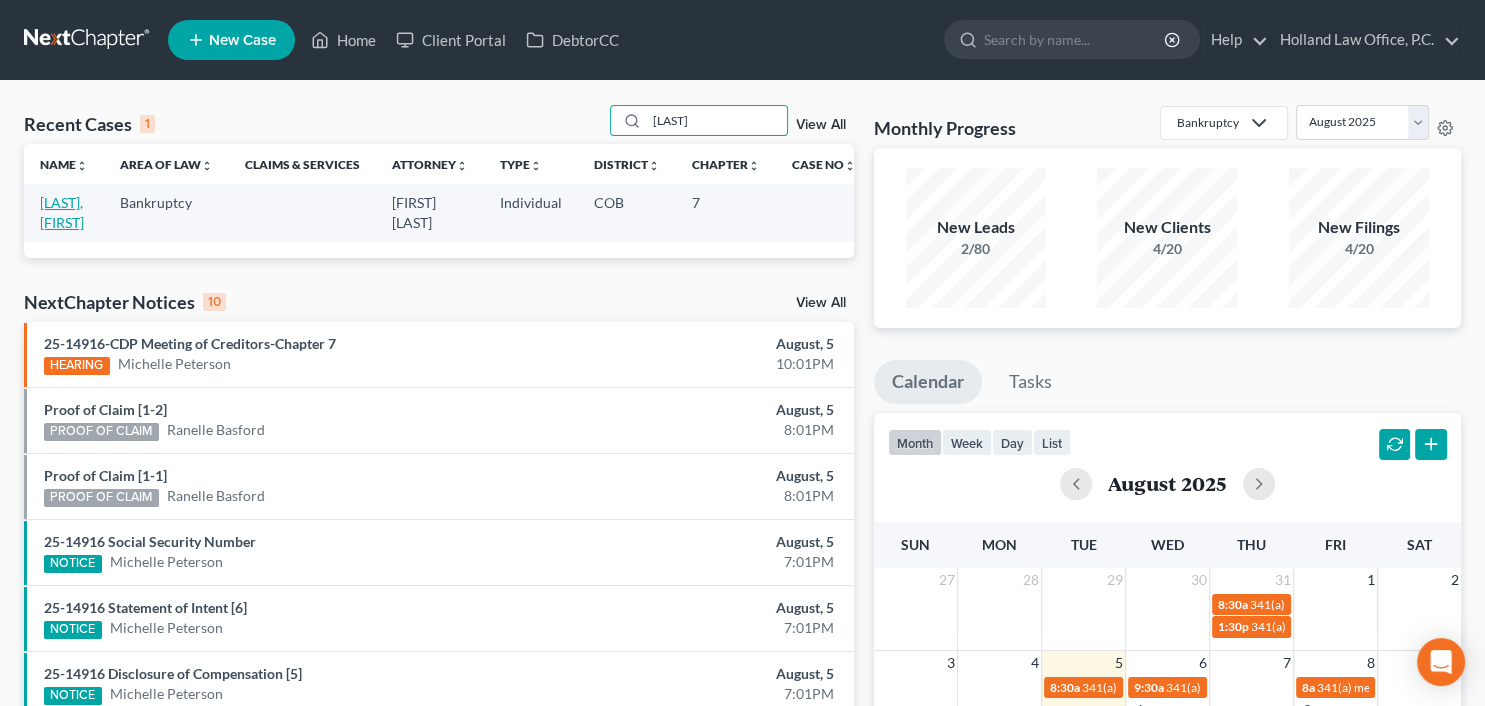 click on "Poole, Breanna" at bounding box center [62, 212] 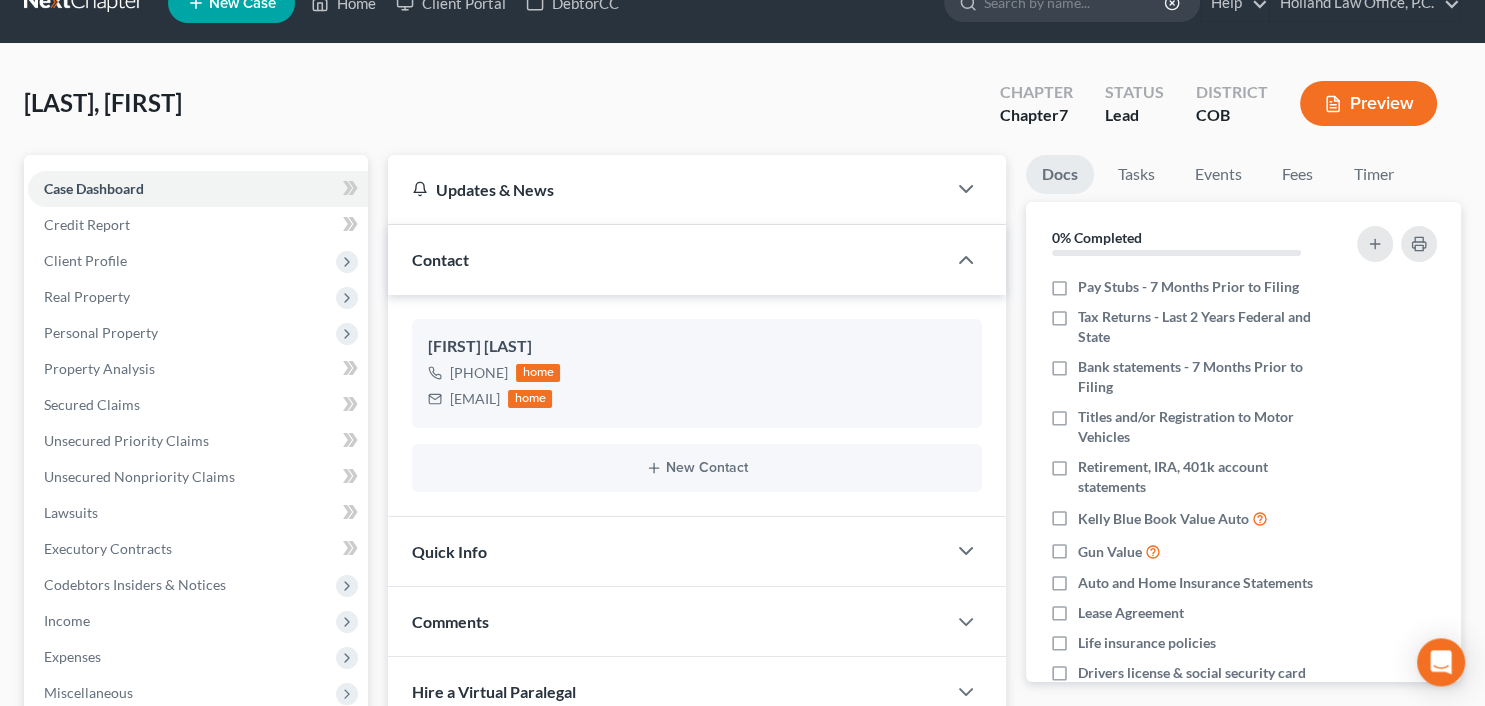 scroll, scrollTop: 36, scrollLeft: 0, axis: vertical 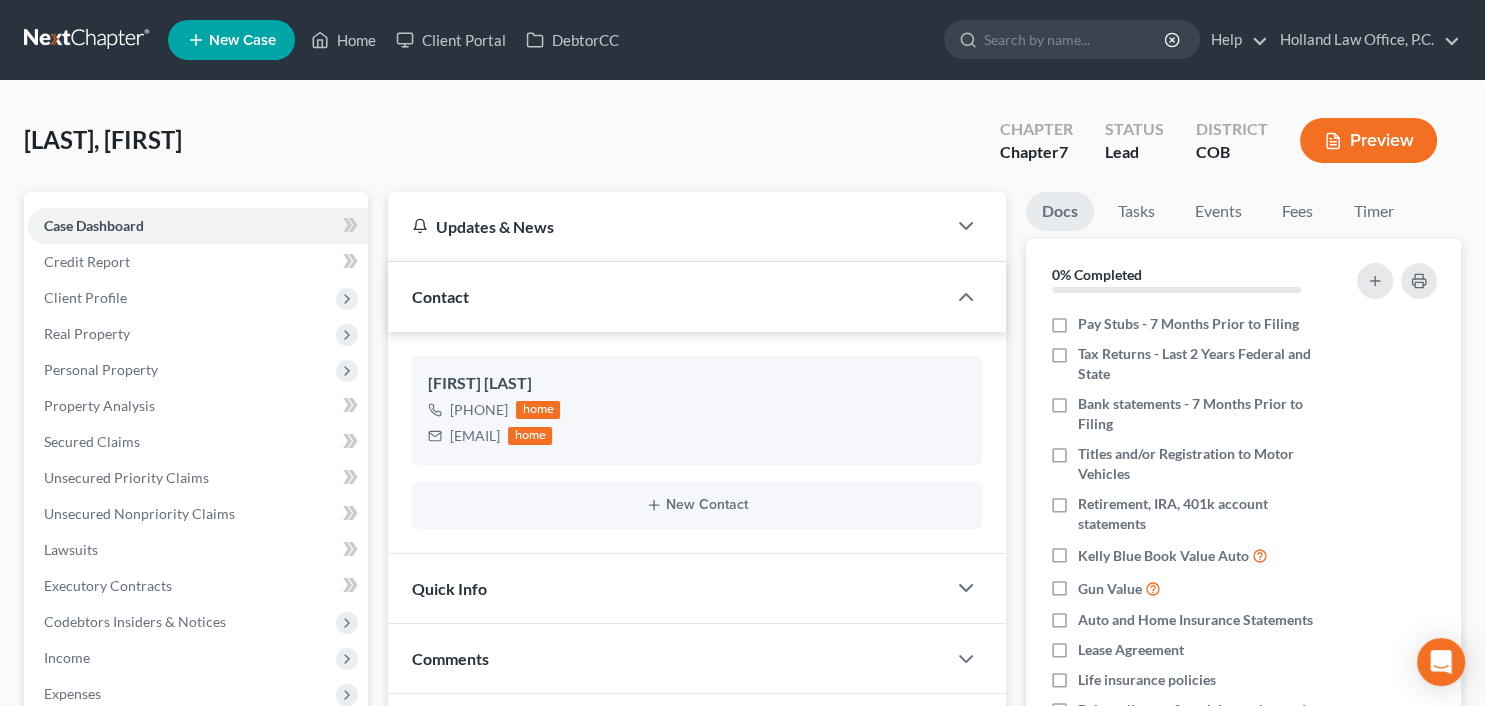 click on "Quick Info" at bounding box center [666, 588] 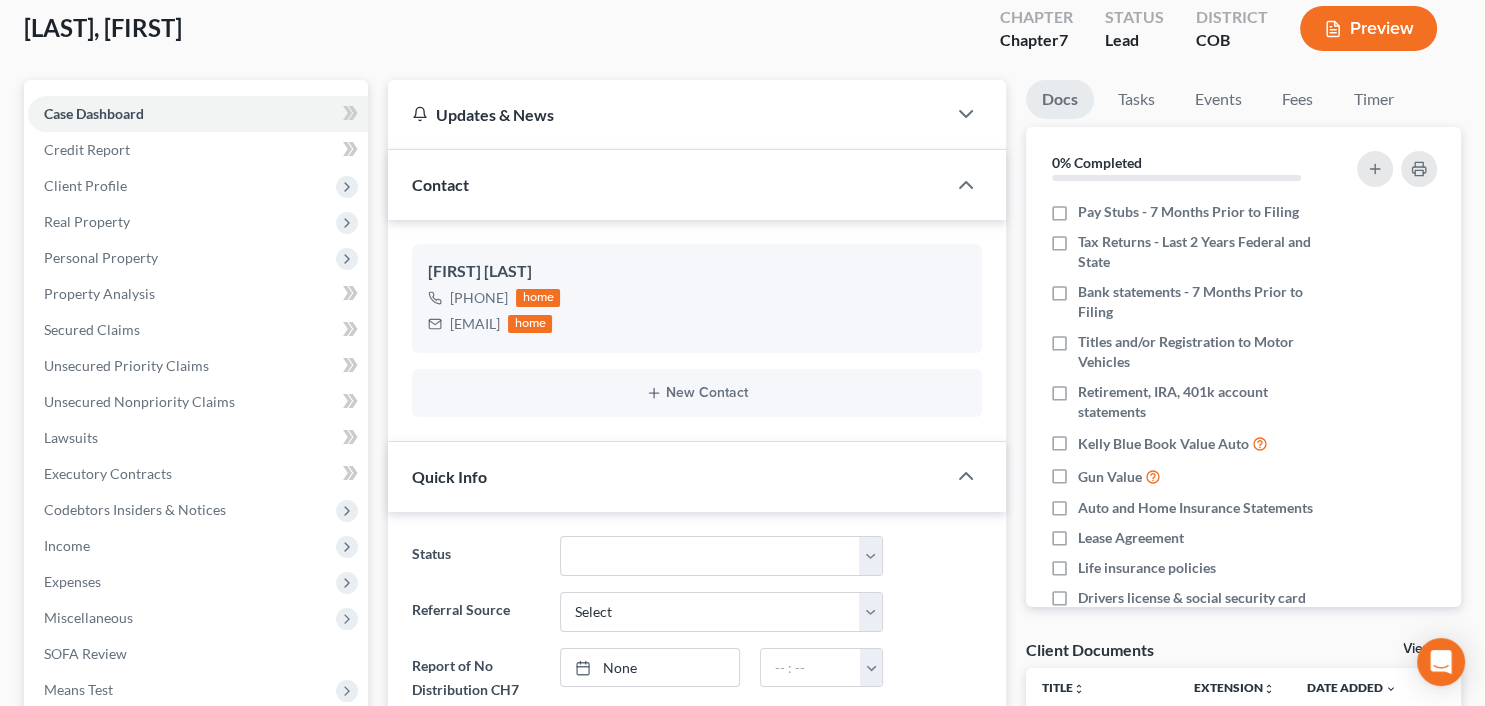 scroll, scrollTop: 138, scrollLeft: 0, axis: vertical 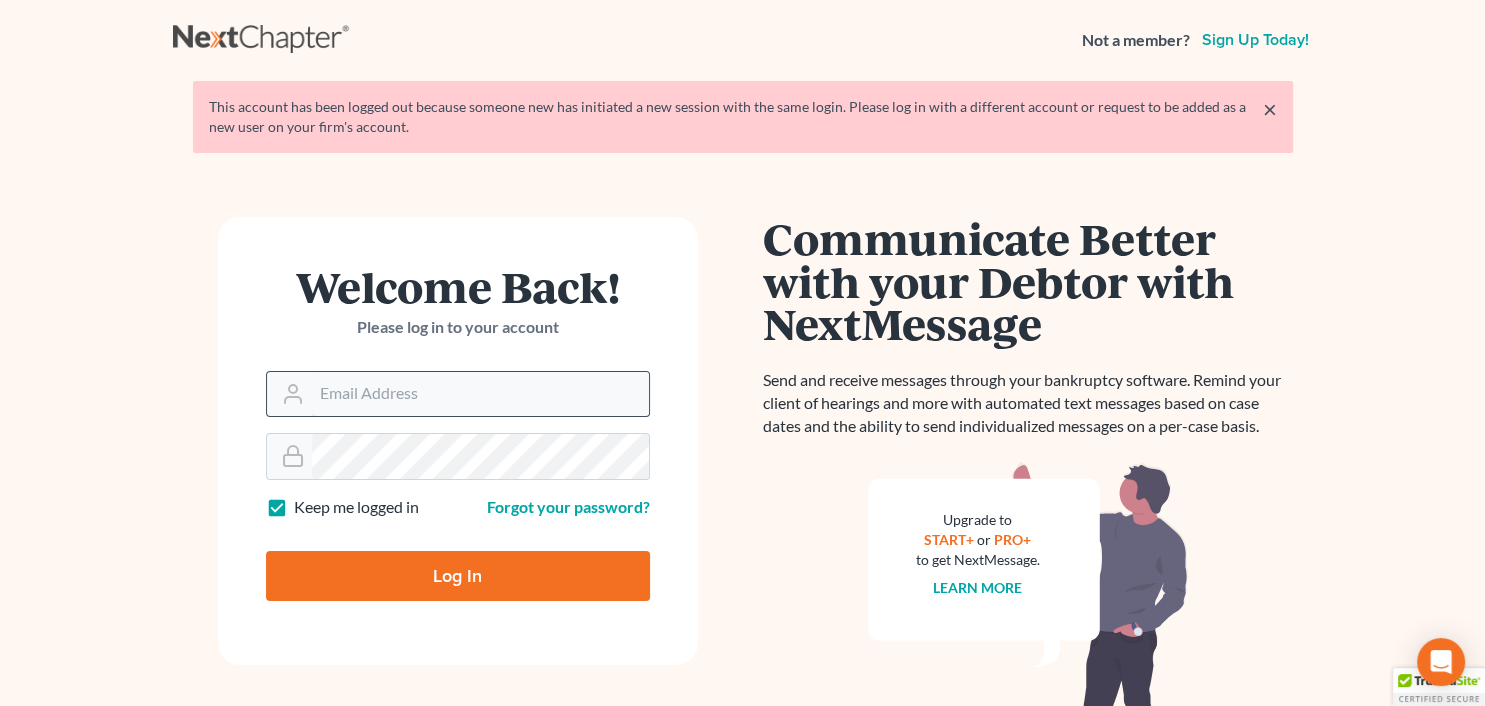 click on "Email Address" at bounding box center (480, 394) 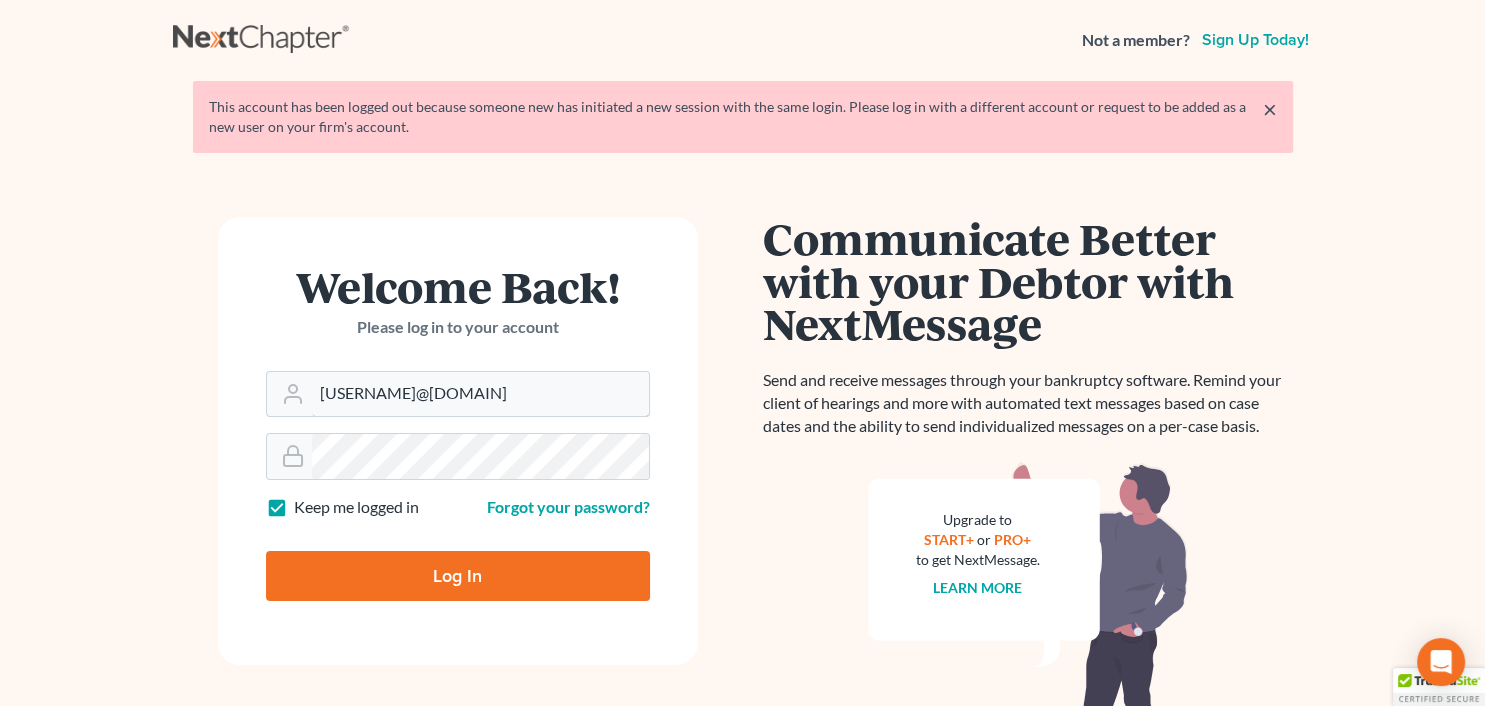type on "[USERNAME]@[DOMAIN]" 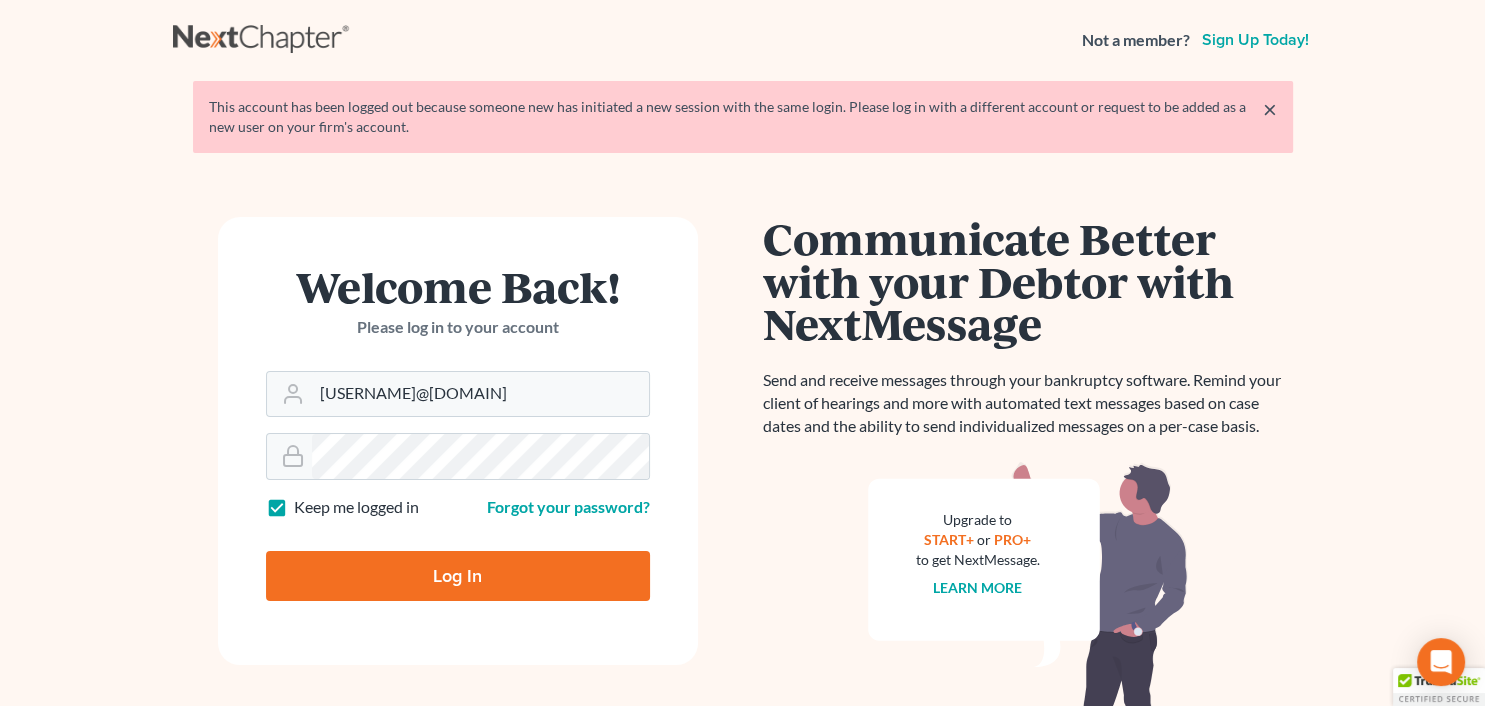 click on "Log In" at bounding box center [458, 576] 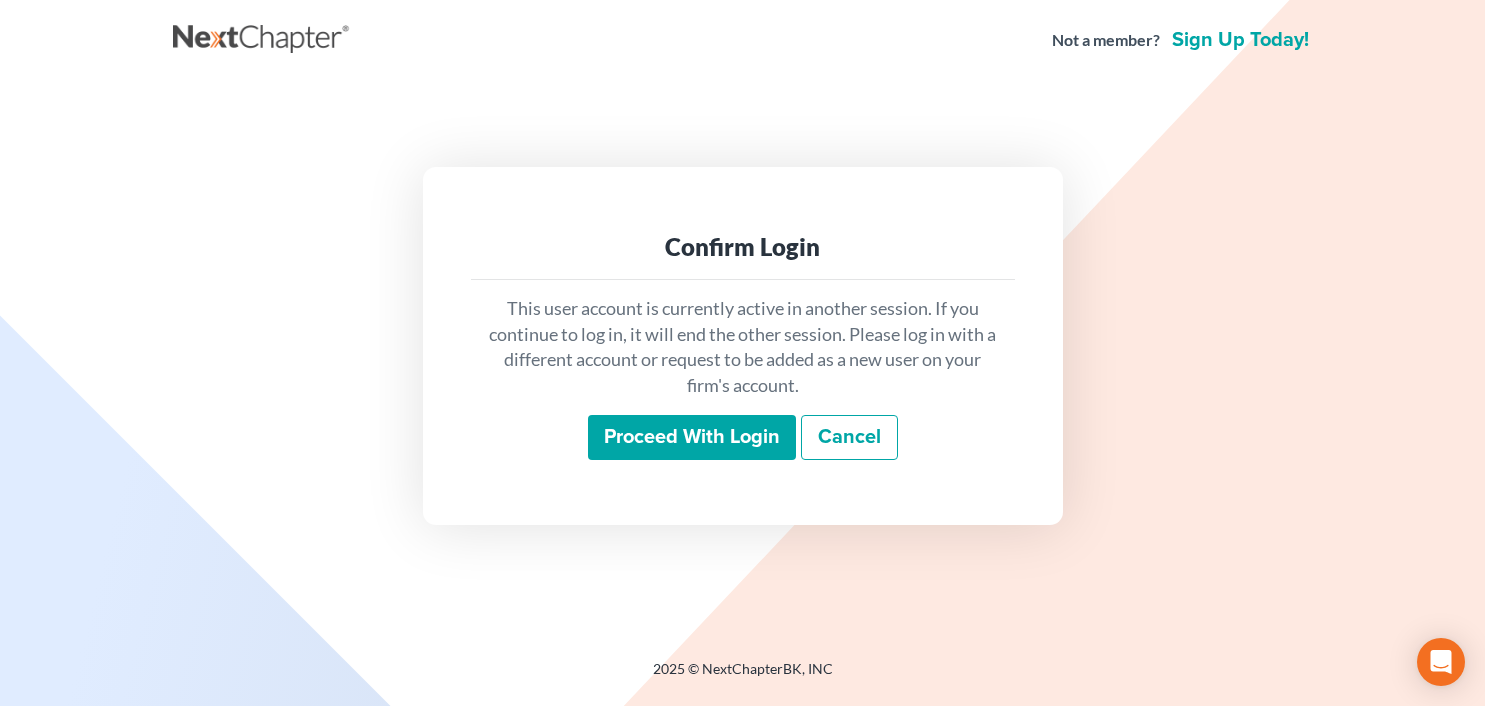 scroll, scrollTop: 0, scrollLeft: 0, axis: both 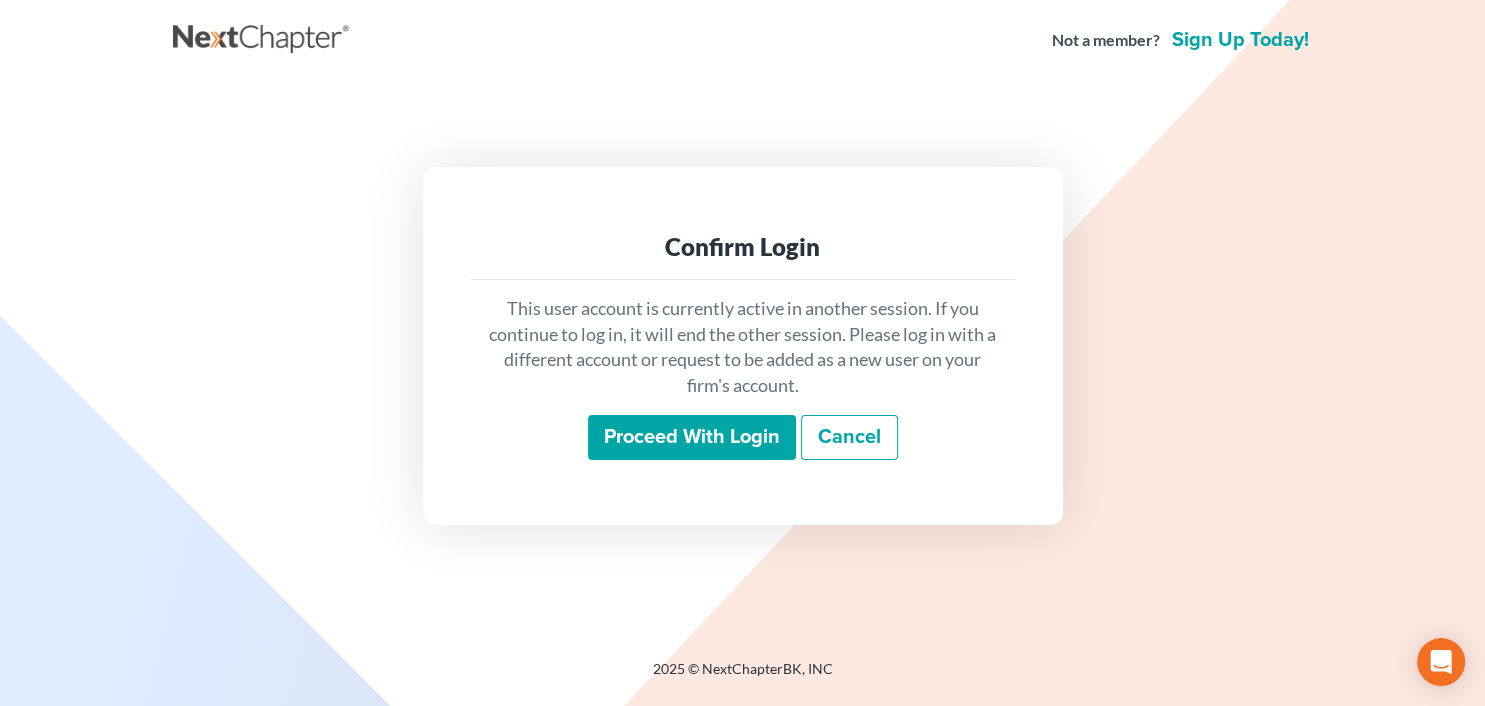 click on "Proceed with login" at bounding box center (692, 438) 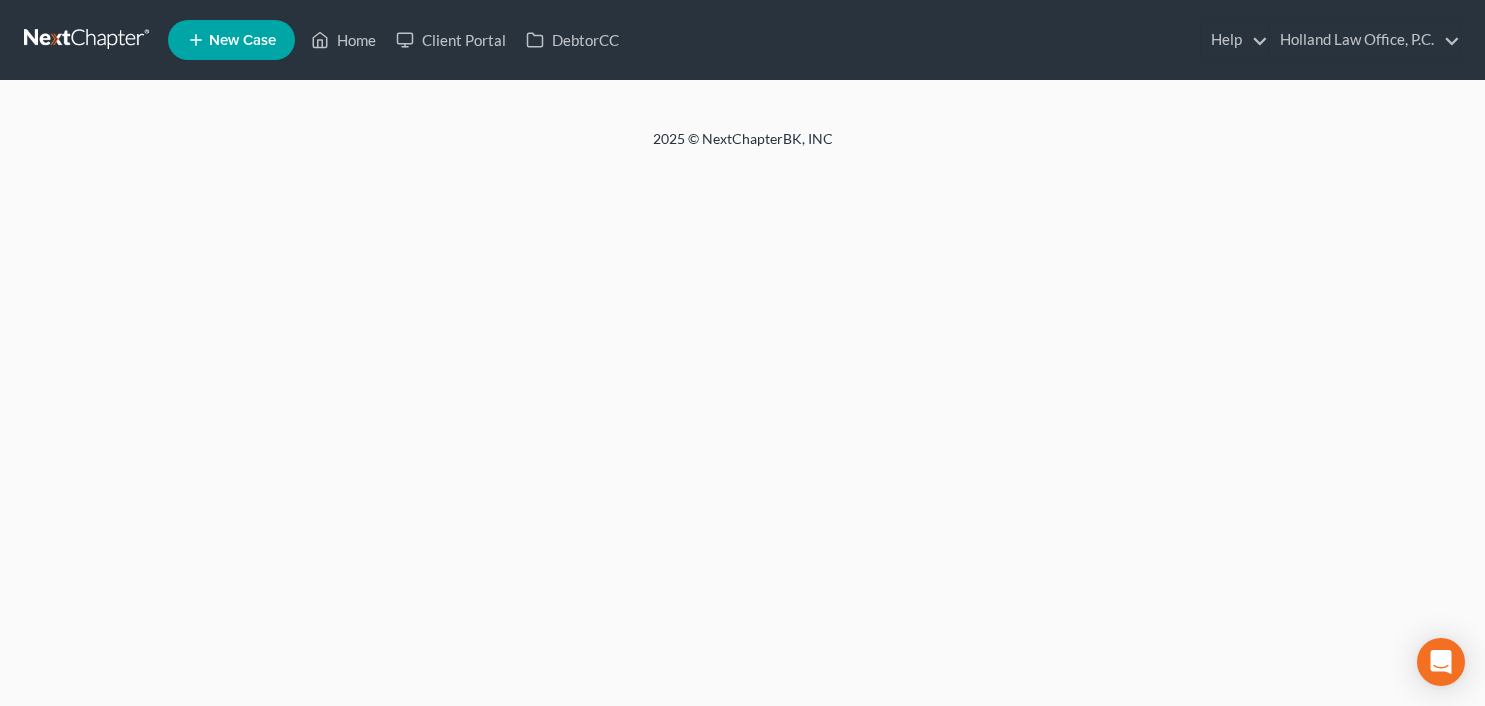 scroll, scrollTop: 0, scrollLeft: 0, axis: both 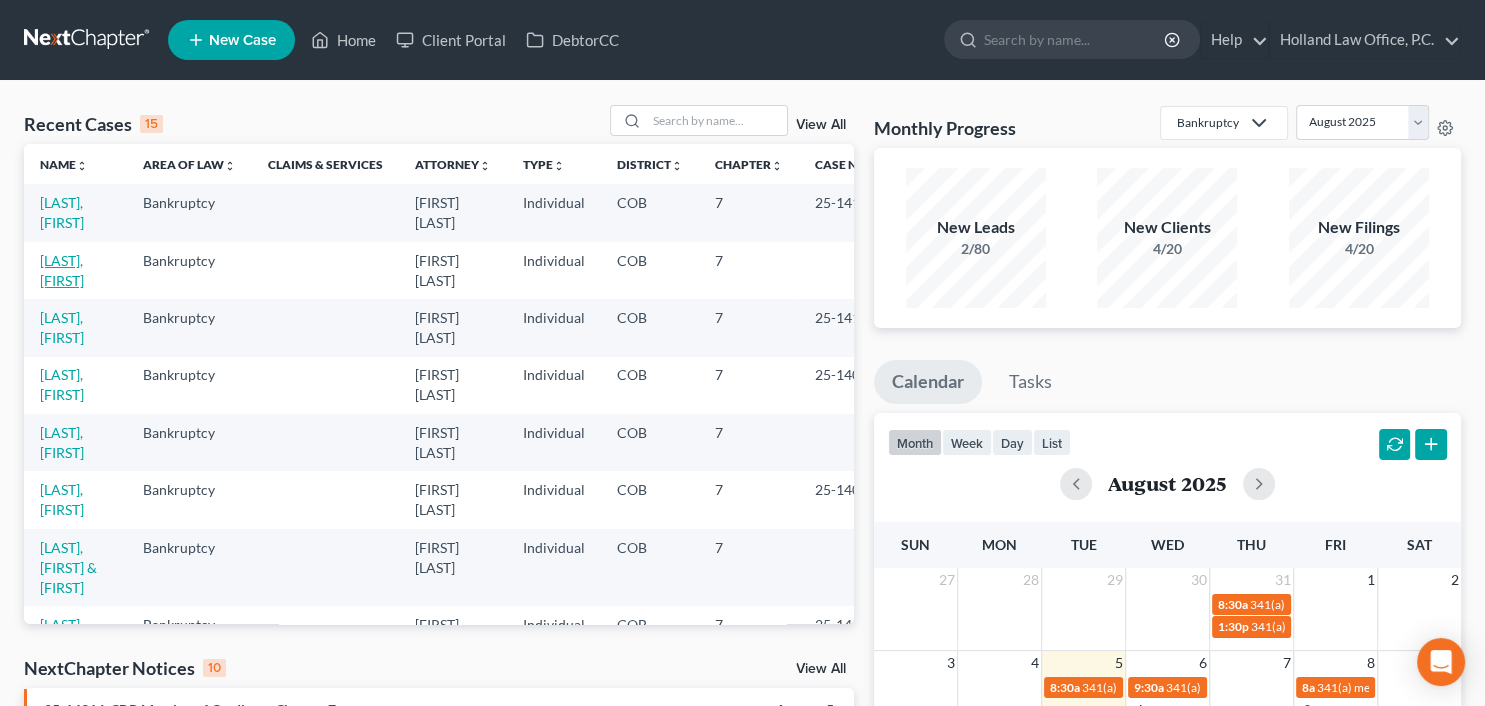 click on "[LAST], [FIRST]" at bounding box center (62, 270) 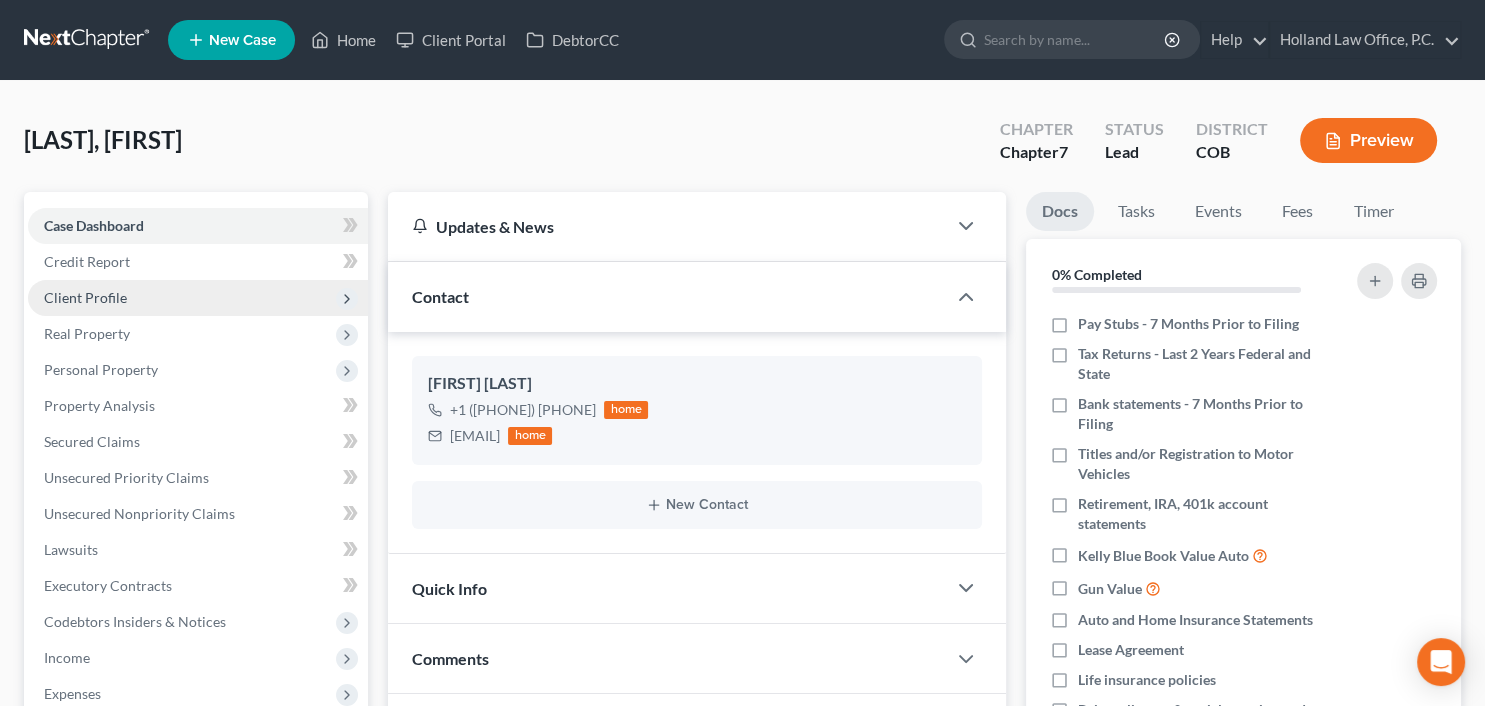 click on "Client Profile" at bounding box center [198, 298] 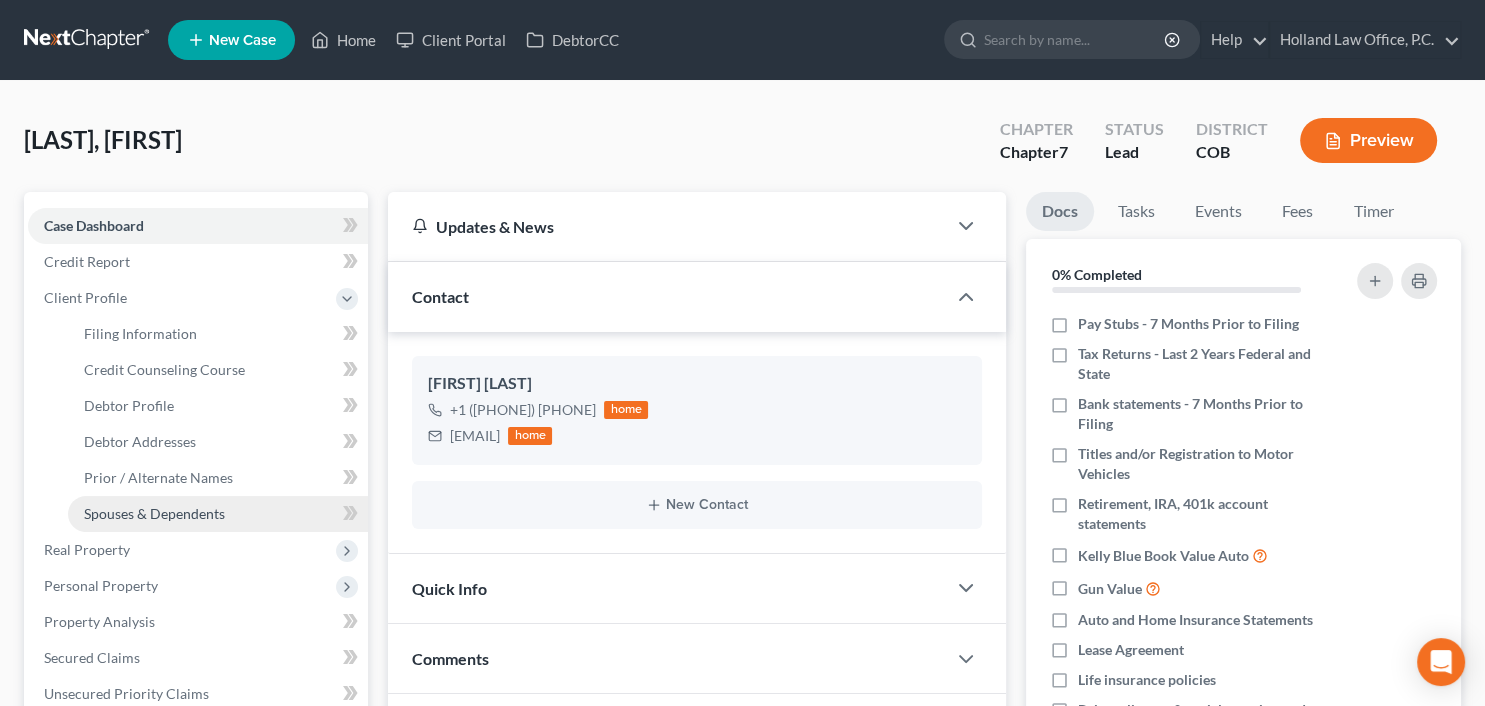 click on "Spouses & Dependents" at bounding box center (218, 514) 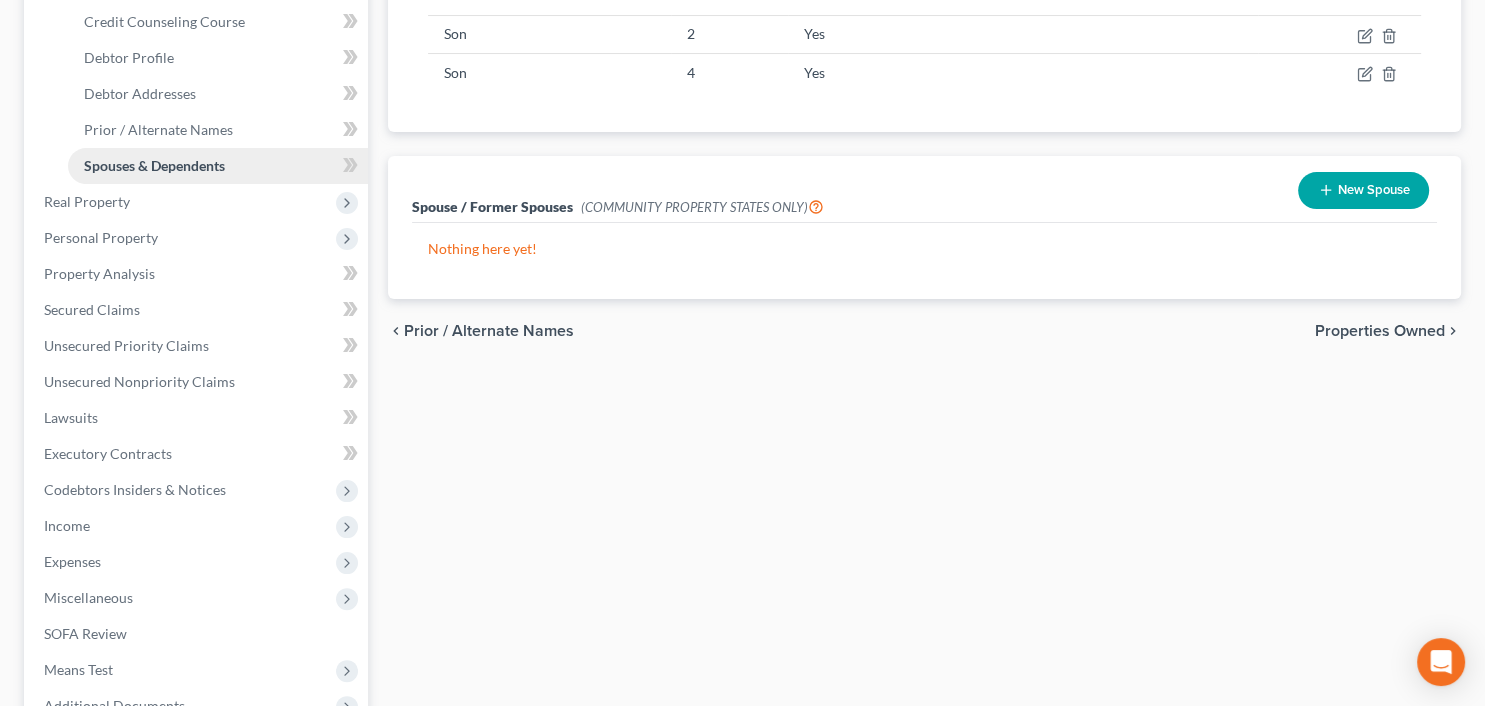 scroll, scrollTop: 373, scrollLeft: 0, axis: vertical 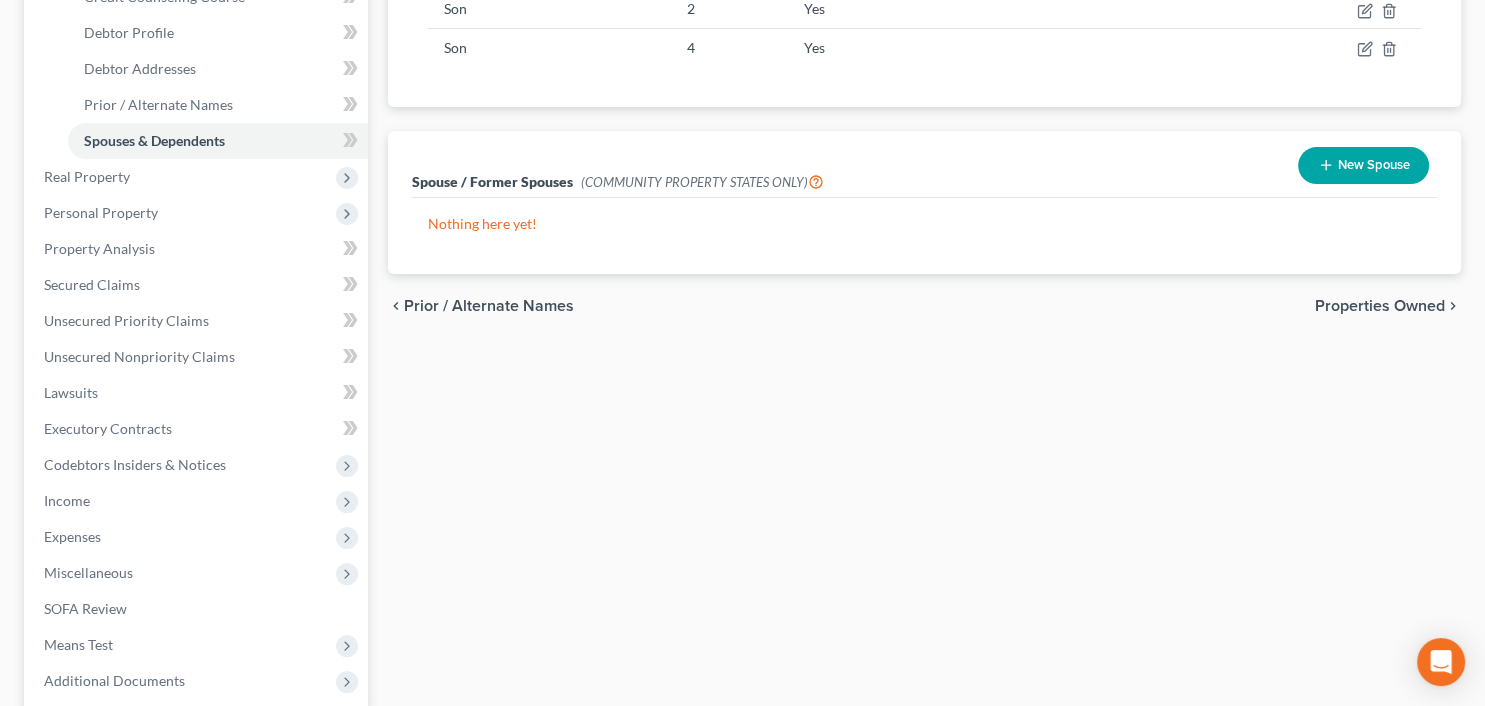 click on "Filing Information
Credit Counseling Course
Debtor Profile
Debtor Addresses
Prior / Alternate Names
Spouses & Dependents
Dependents New Dependent
Relationship Age Dependent lives with debtor? Son 2 Yes Son 4 Yes
Spouse / Former Spouses (COMMUNITY PROPERTY STATES ONLY)  New Spouse
Nothing here yet!
chevron_left
Prior / Alternate Names
Properties Owned
chevron_right" at bounding box center (924, 324) 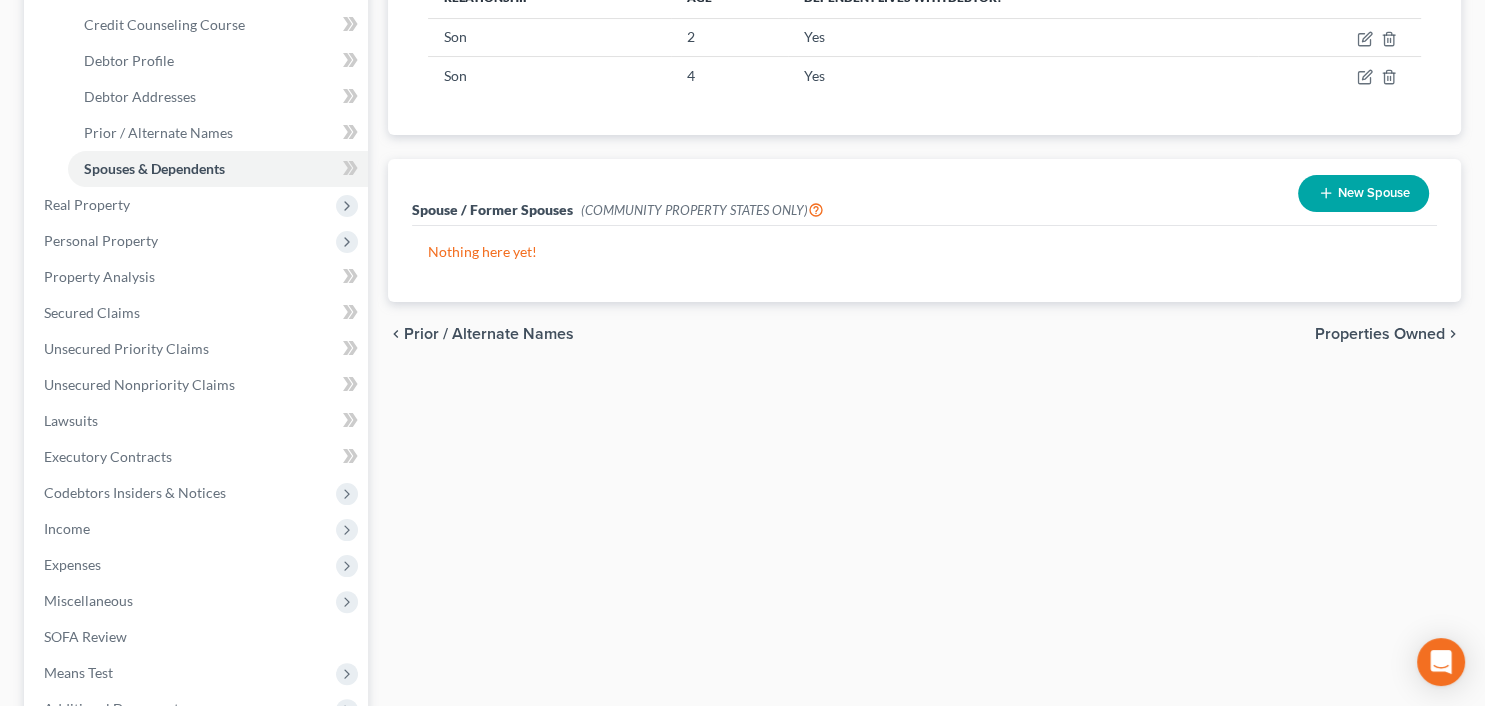 scroll, scrollTop: 359, scrollLeft: 0, axis: vertical 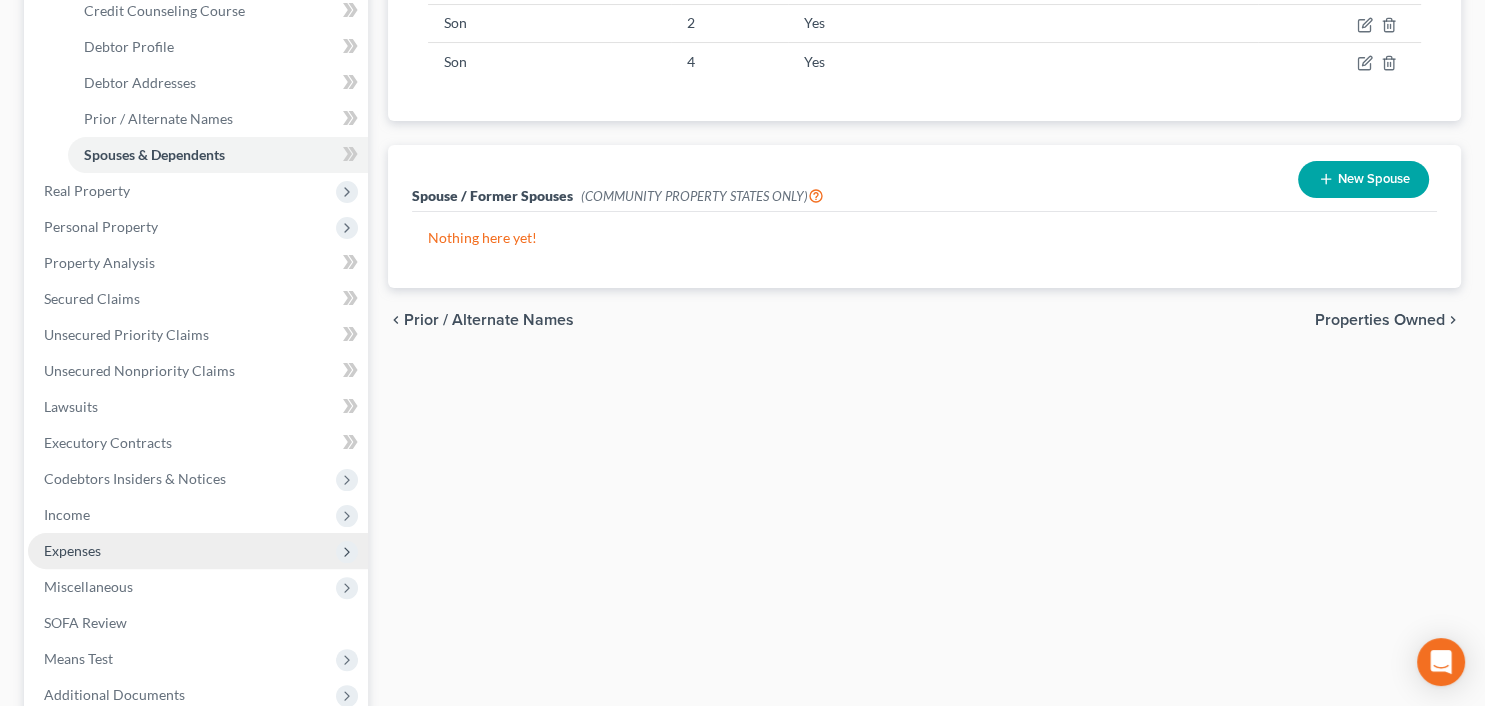 click on "Expenses" at bounding box center [198, 551] 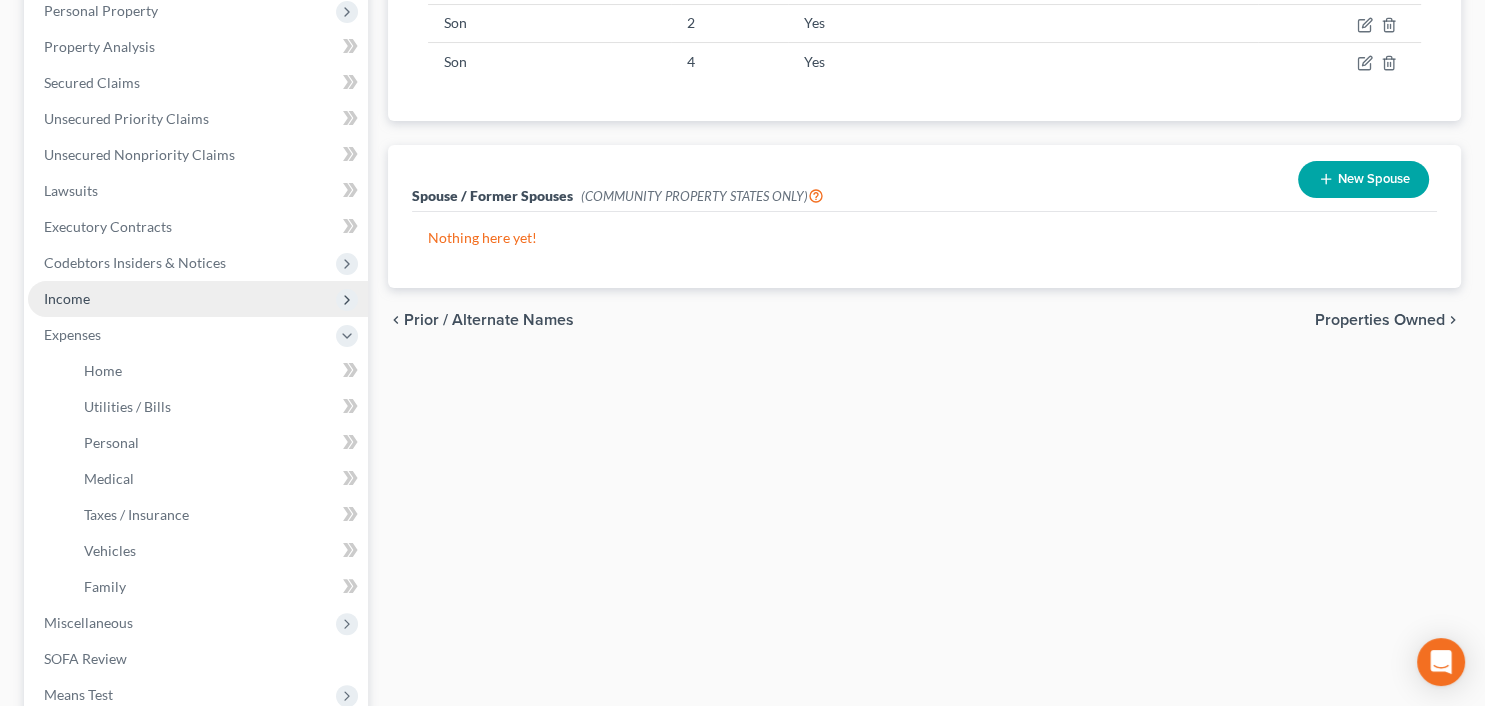 click on "Income" at bounding box center [67, 298] 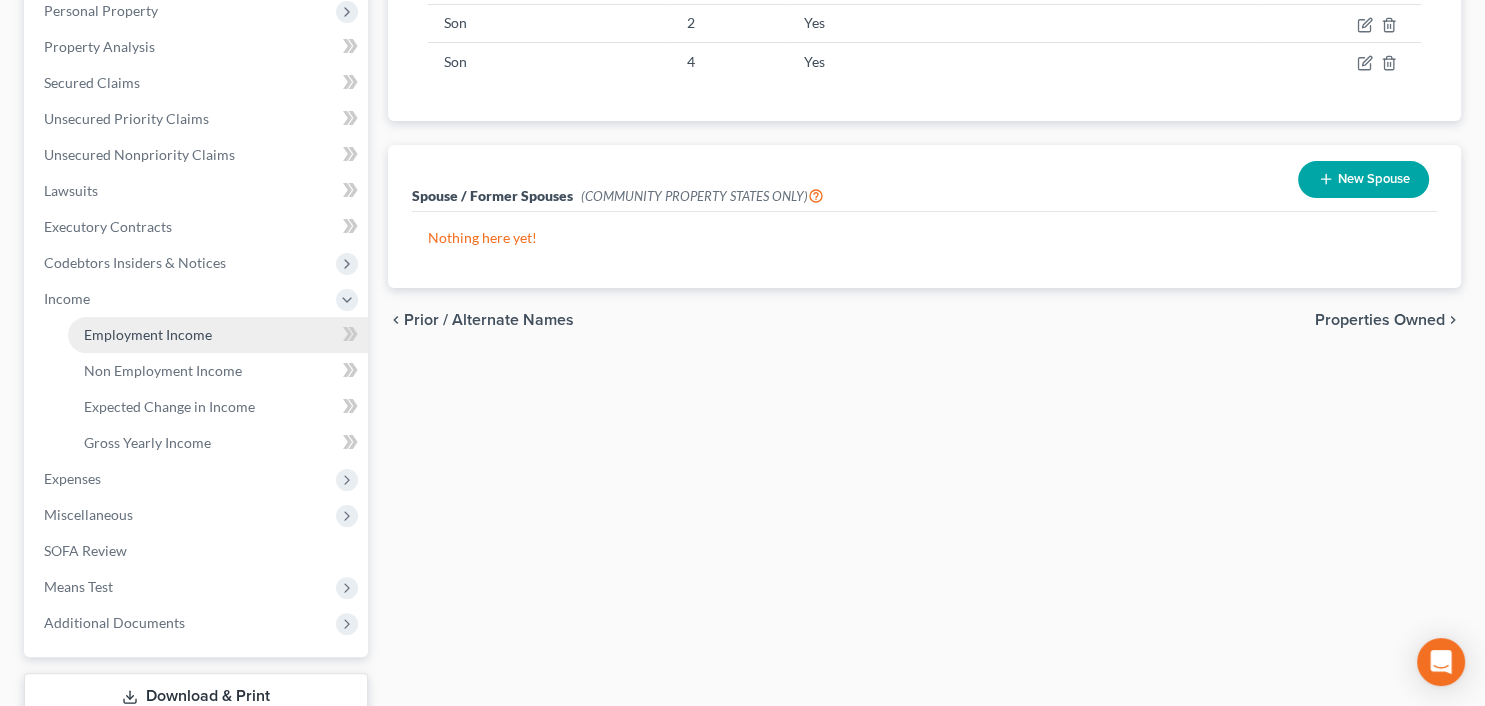 click on "Employment Income" at bounding box center [218, 335] 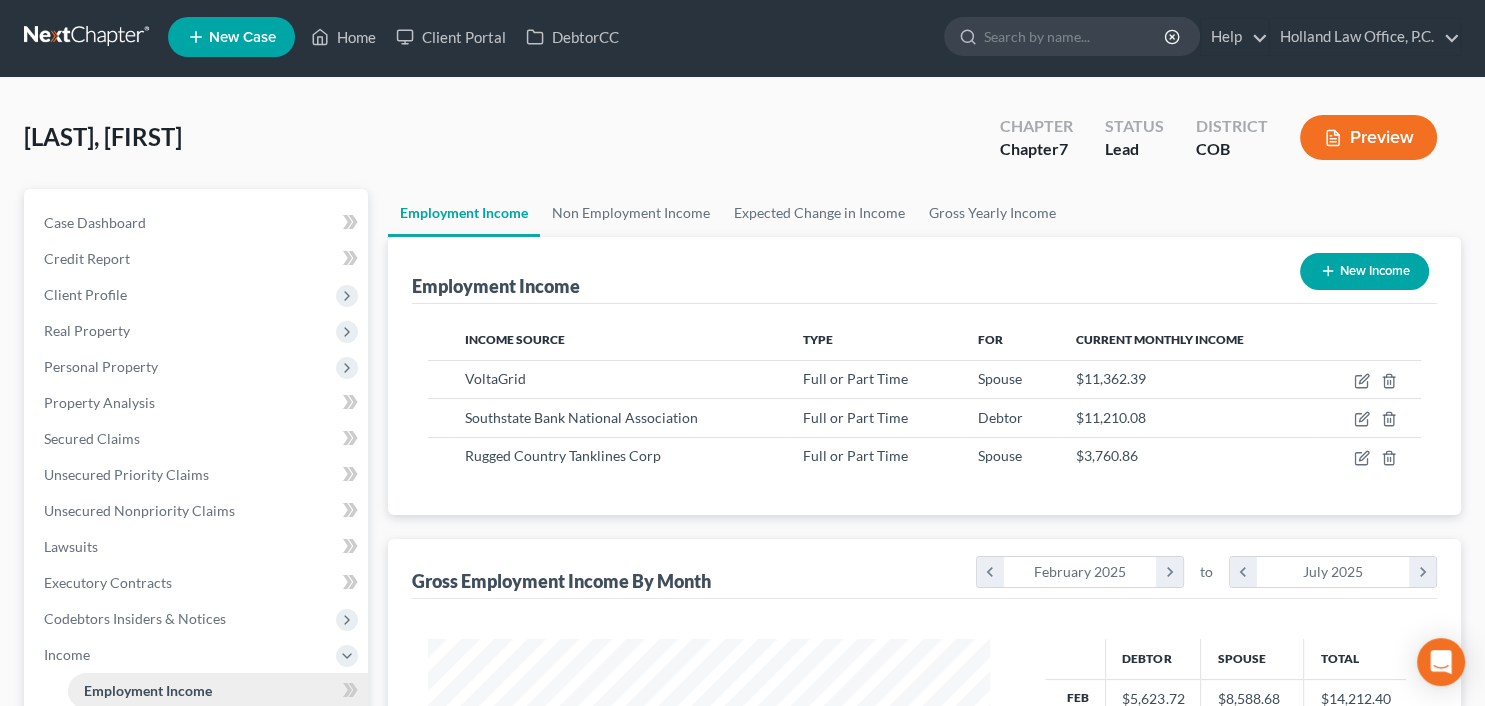 scroll, scrollTop: 0, scrollLeft: 0, axis: both 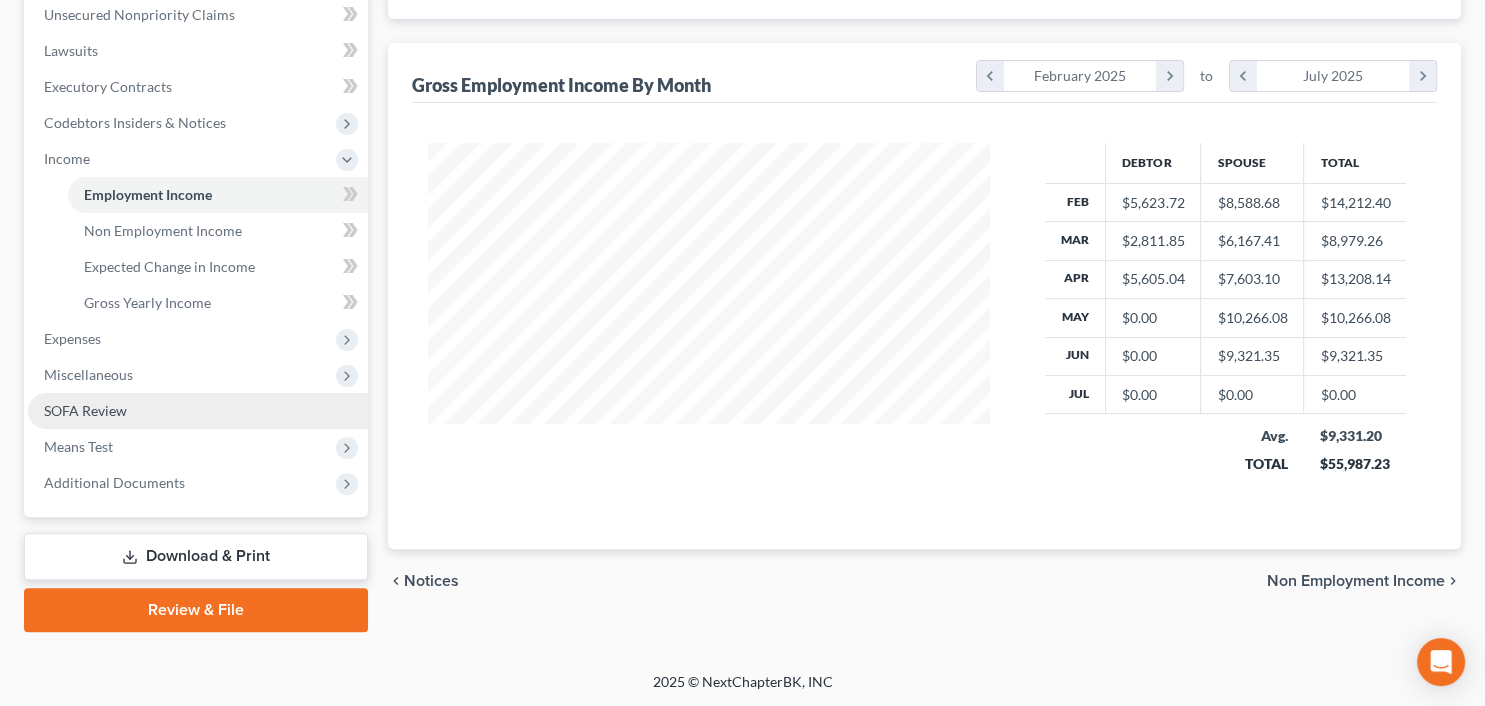 click on "SOFA Review" at bounding box center [198, 411] 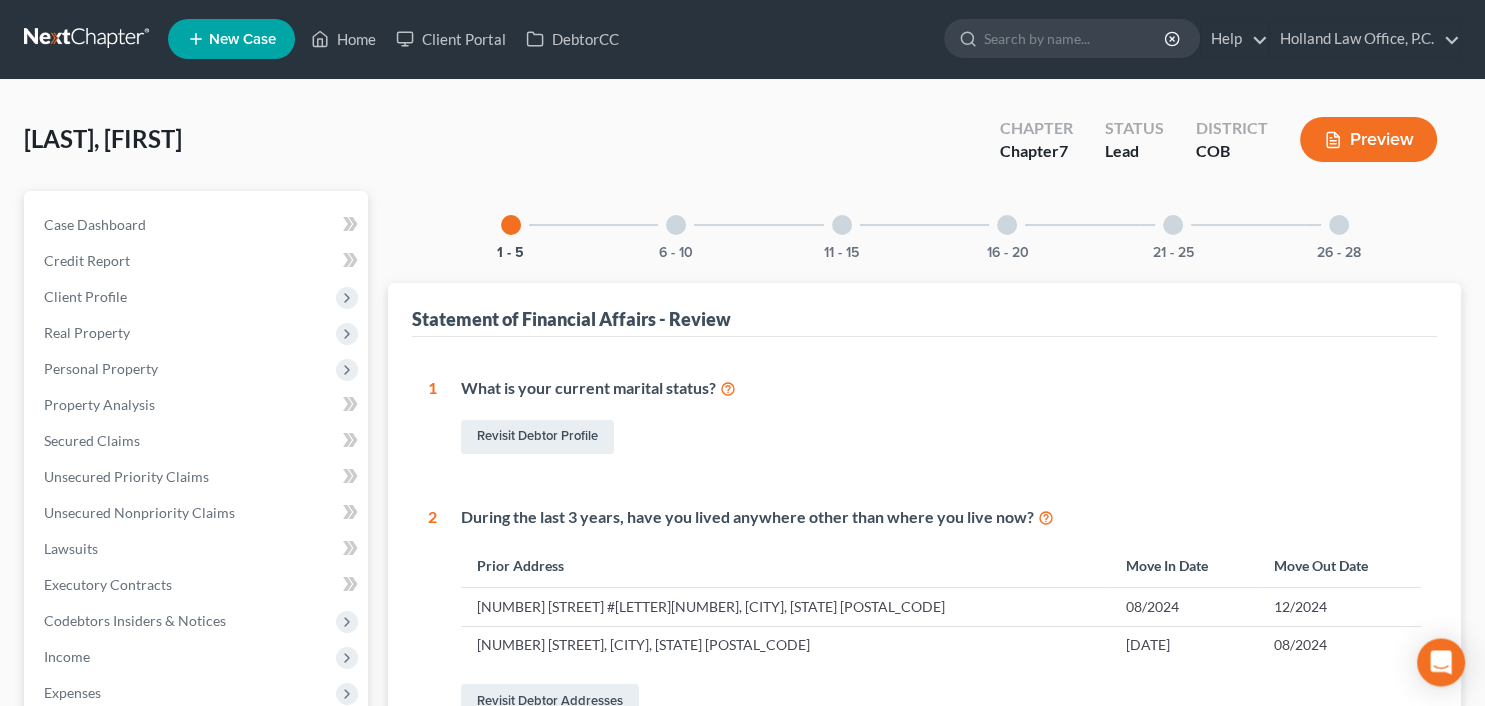 scroll, scrollTop: 0, scrollLeft: 0, axis: both 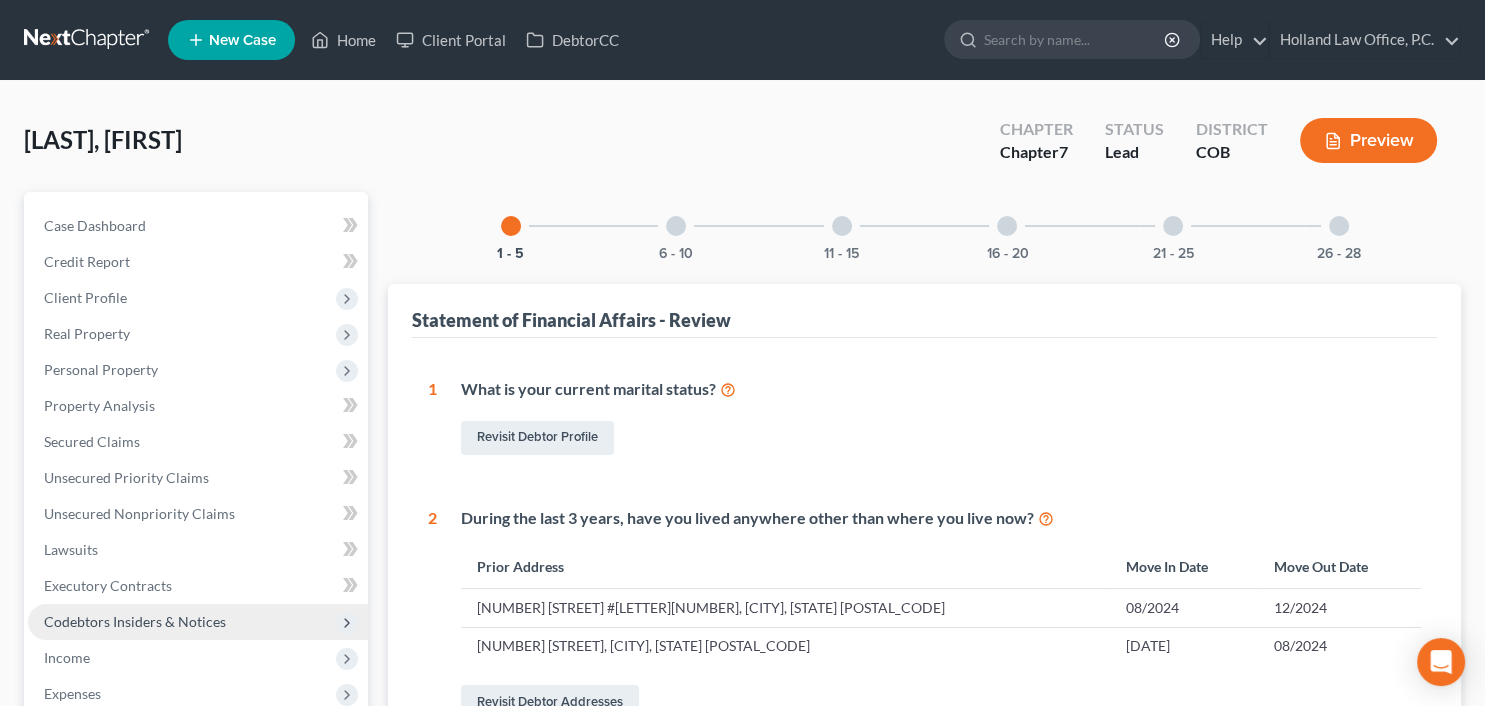 click on "Codebtors Insiders & Notices" at bounding box center [198, 622] 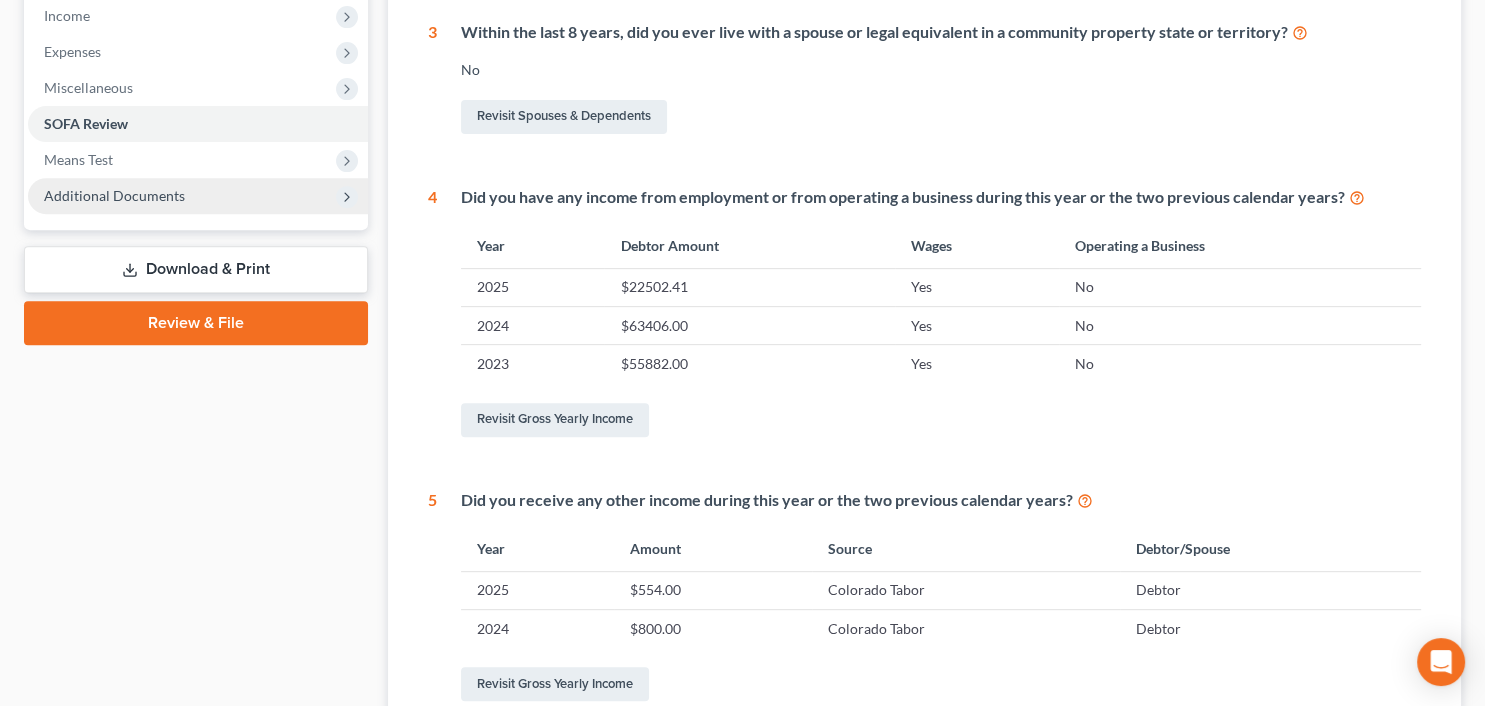 click on "Additional Documents" at bounding box center [198, 196] 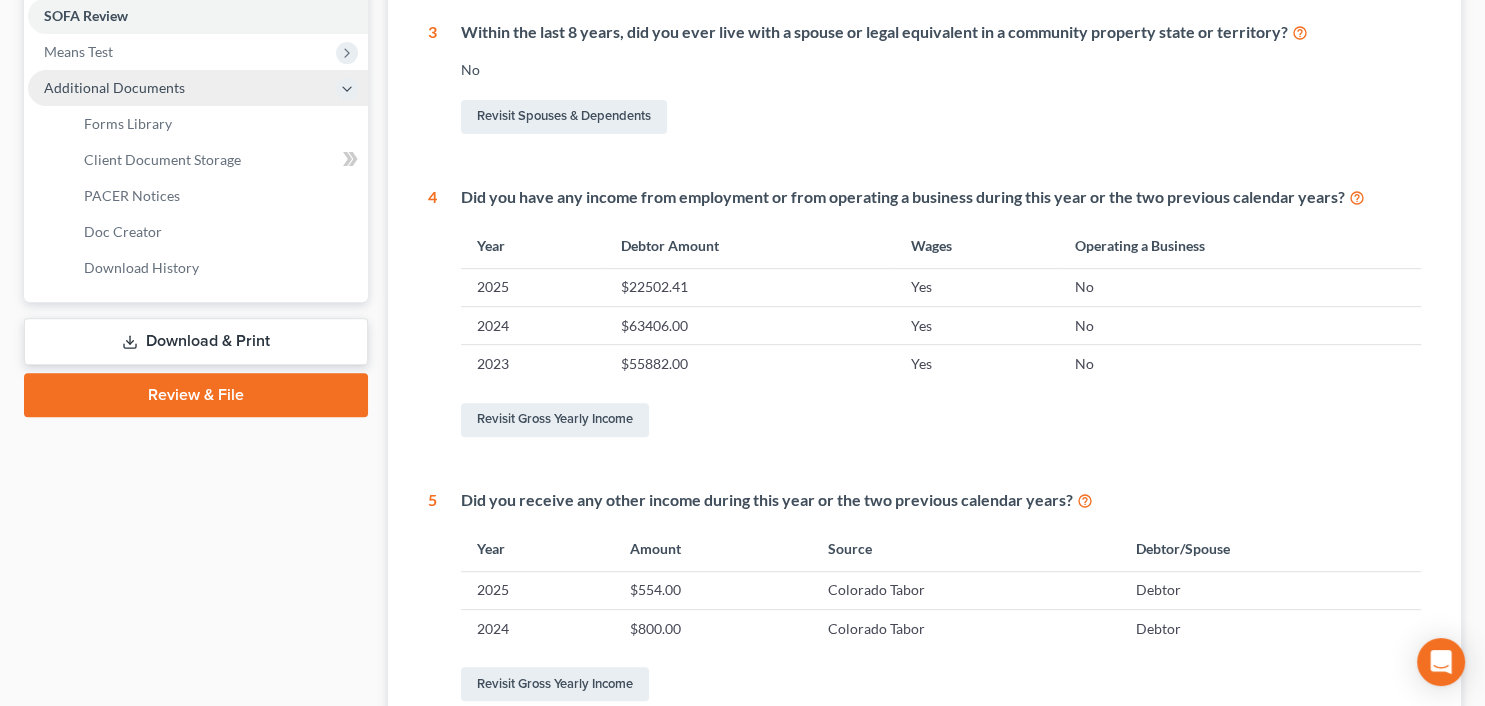 scroll, scrollTop: 642, scrollLeft: 0, axis: vertical 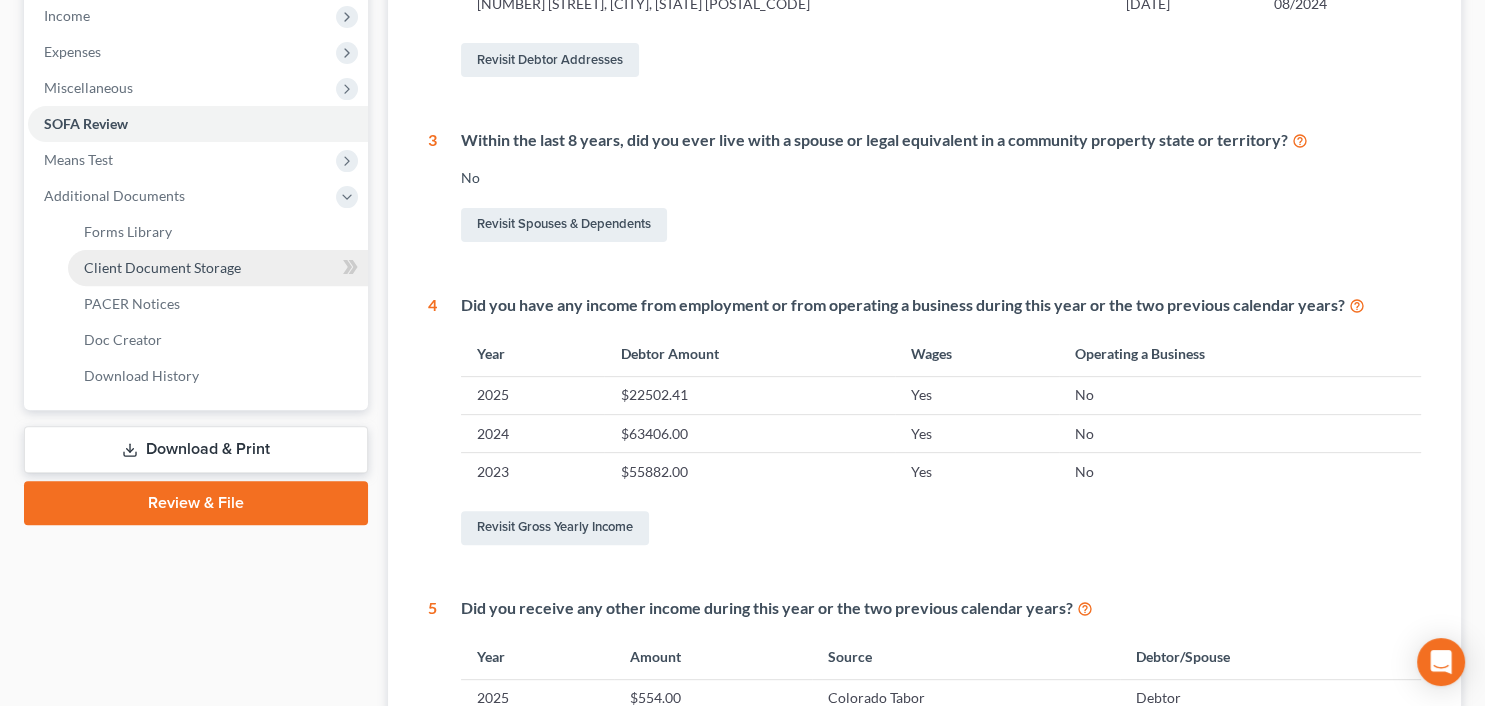 click on "Client Document Storage" at bounding box center (218, 268) 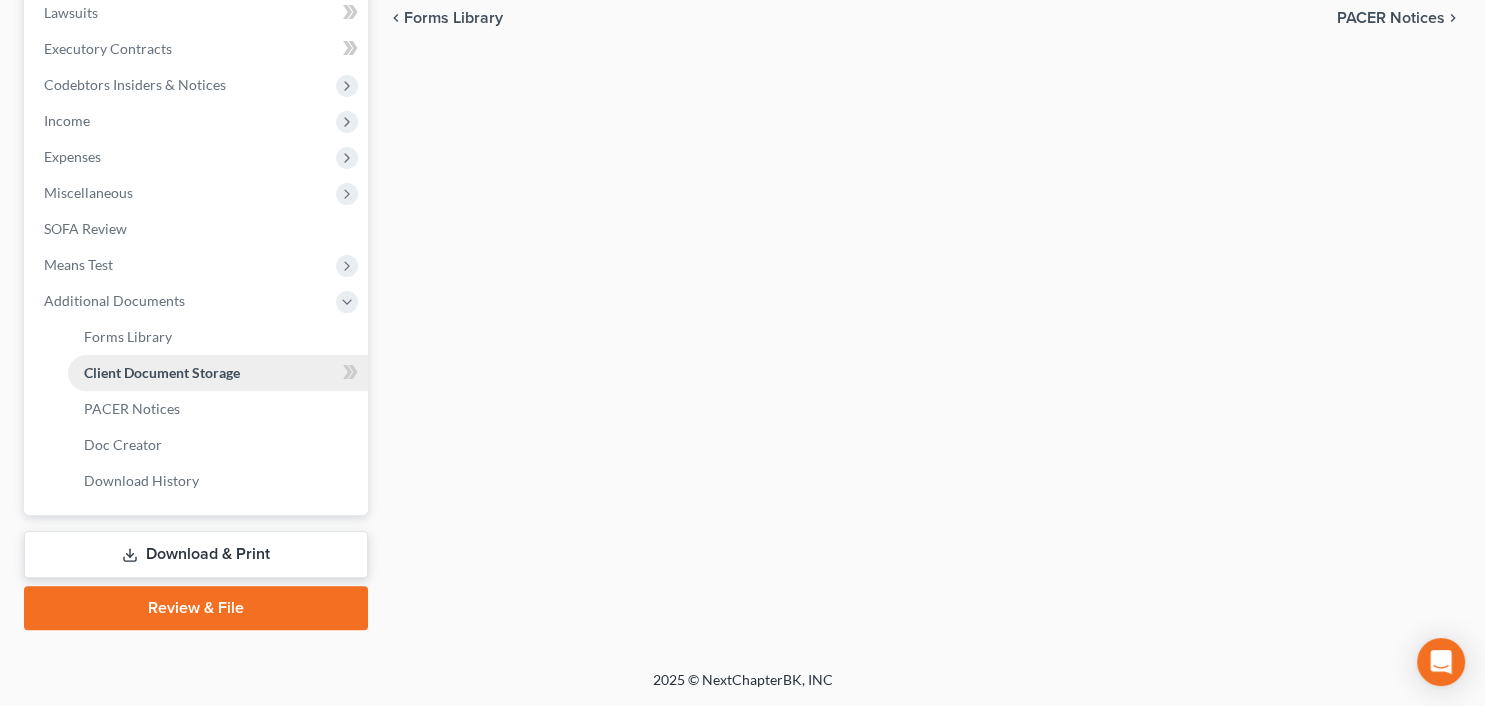scroll, scrollTop: 535, scrollLeft: 0, axis: vertical 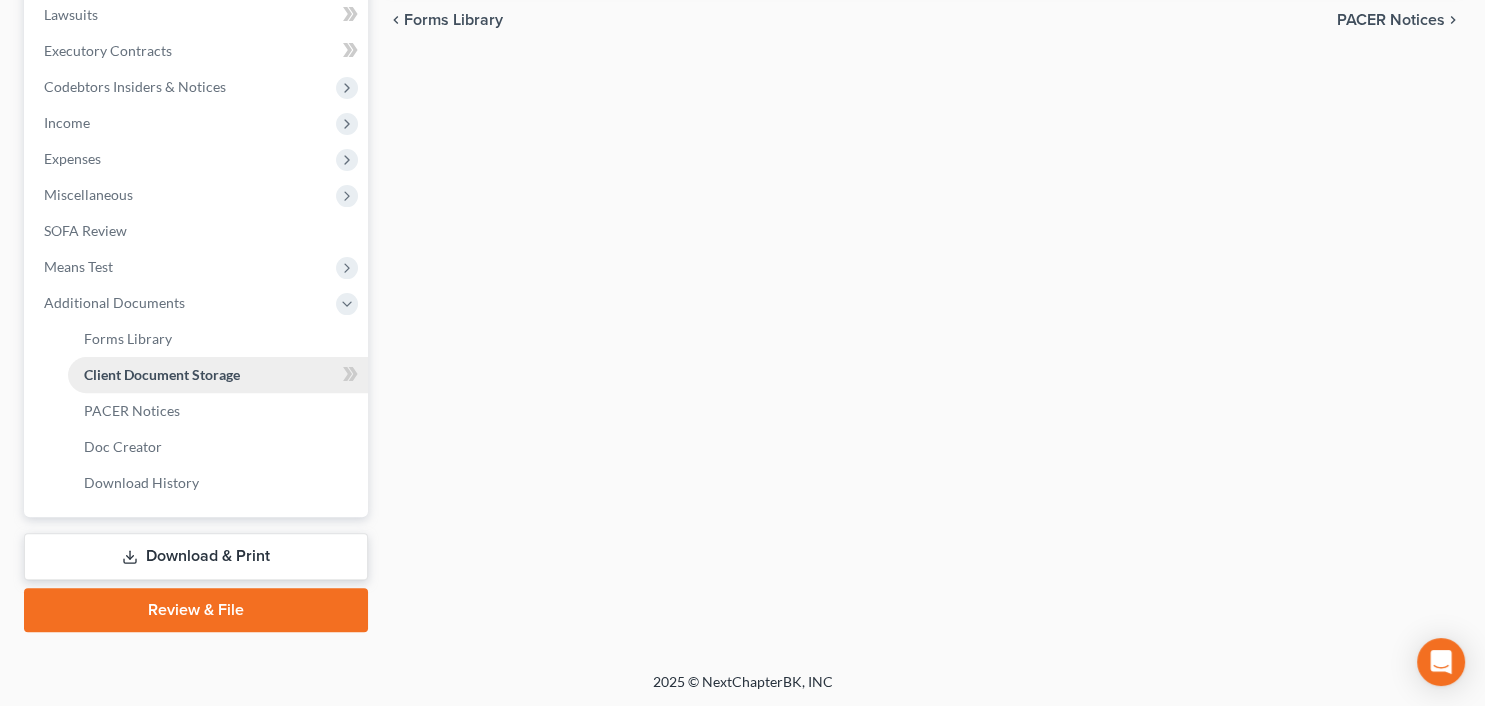 select on "5" 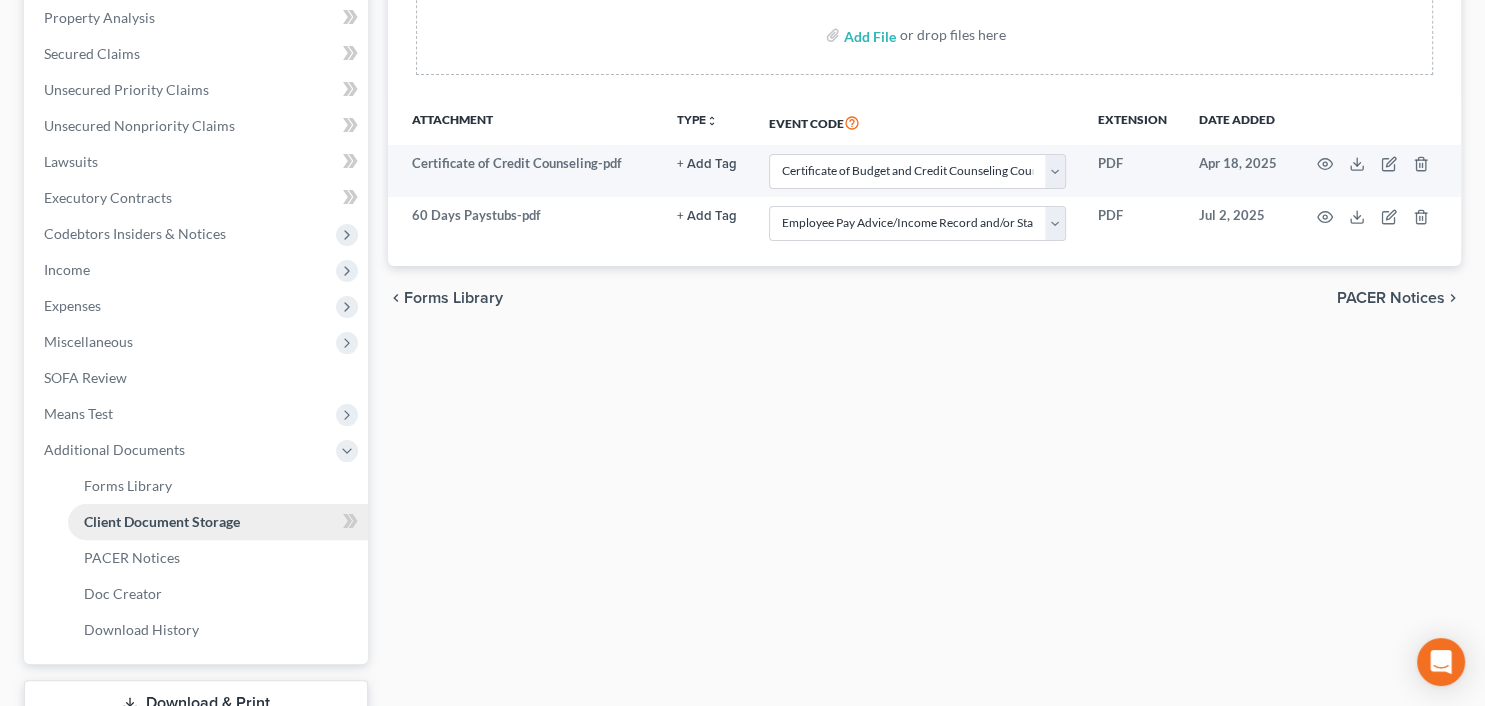 scroll, scrollTop: 388, scrollLeft: 0, axis: vertical 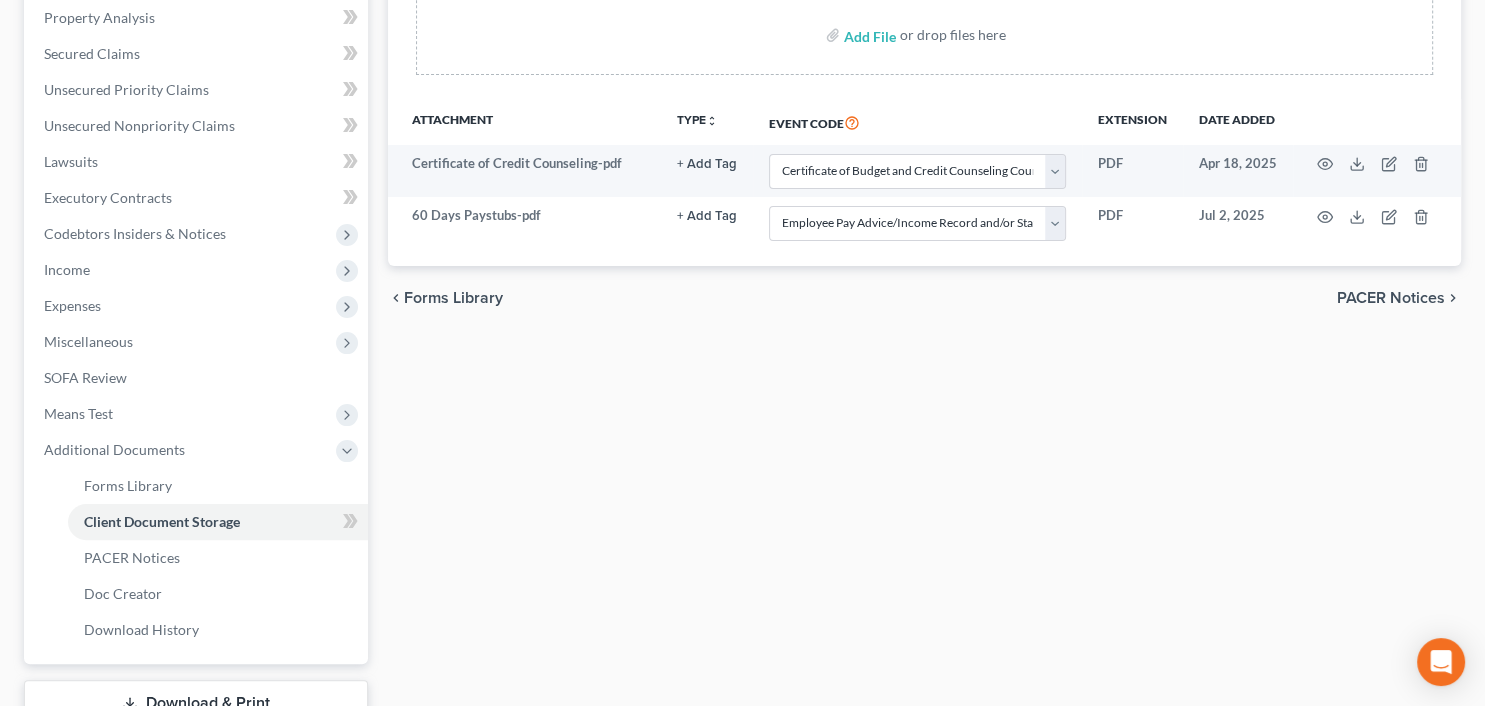 click on "Forms Library
Client Document Storage
PACER Notices
Doc Creator
Download History
Client Document Storage
Batch Download
Upload client documents and access files anywhere. These documents will be available when you are ready to file with the court. Please use discretion in determining the types of client information you will be storing in NextChapter.
Add File
or drop files here
Attachment TYPE unfold_more NONE Hearing License and Socail Notice Proof of Claim Event Code  Extension Date added Certificate of Credit Counseling-pdf + Add Tag Select an option or create one Hearing License and Socail Notice Proof of Claim Select Event 1009-1.1 Notice of Amendments 20 Largest Unsecured Creditors Amended Chapter 13 Plan Amended Voluntary Petition Attachment to Voluntary Petition for Non-Individuals Chapter 11 Certificate of Budget and Credit Counseling Course Chapter 13 Plan Corporate Resolution" at bounding box center (924, 291) 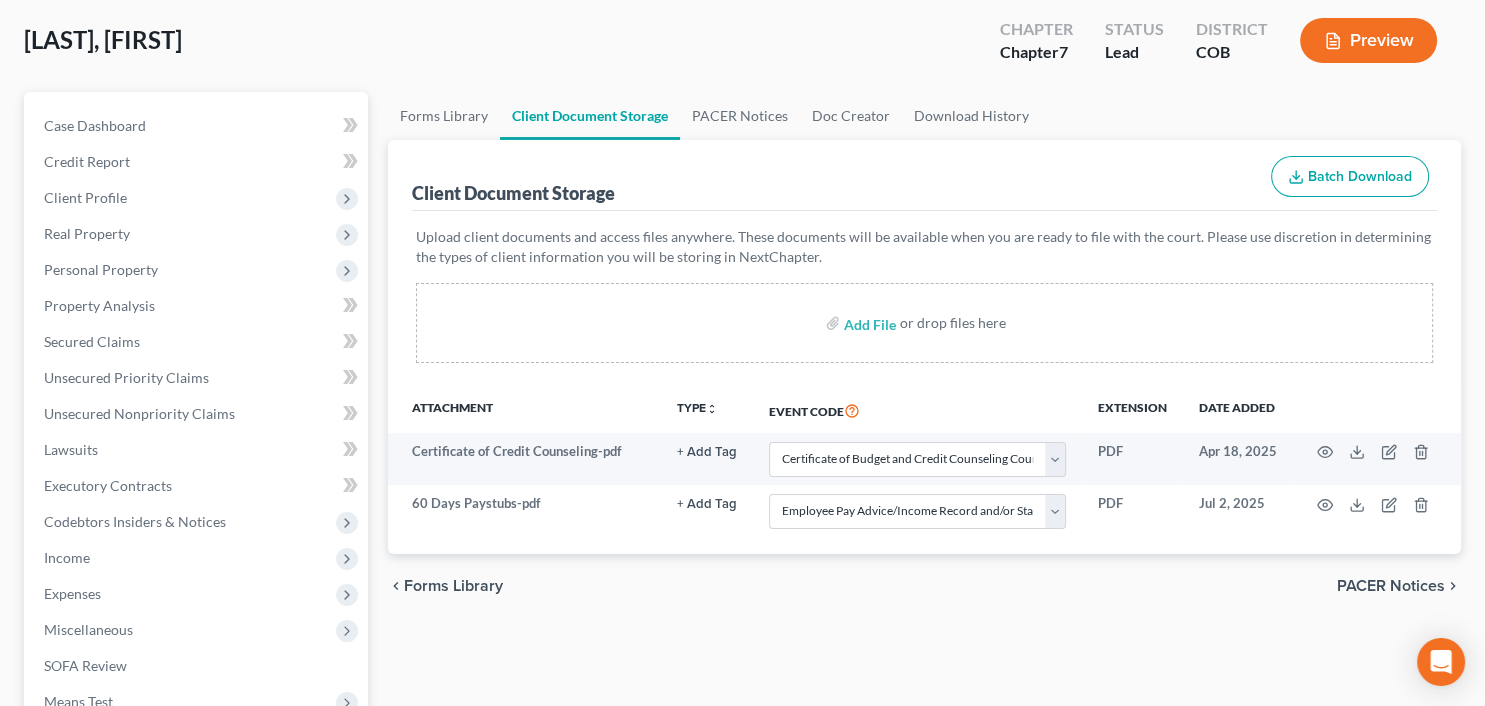 scroll, scrollTop: 136, scrollLeft: 0, axis: vertical 